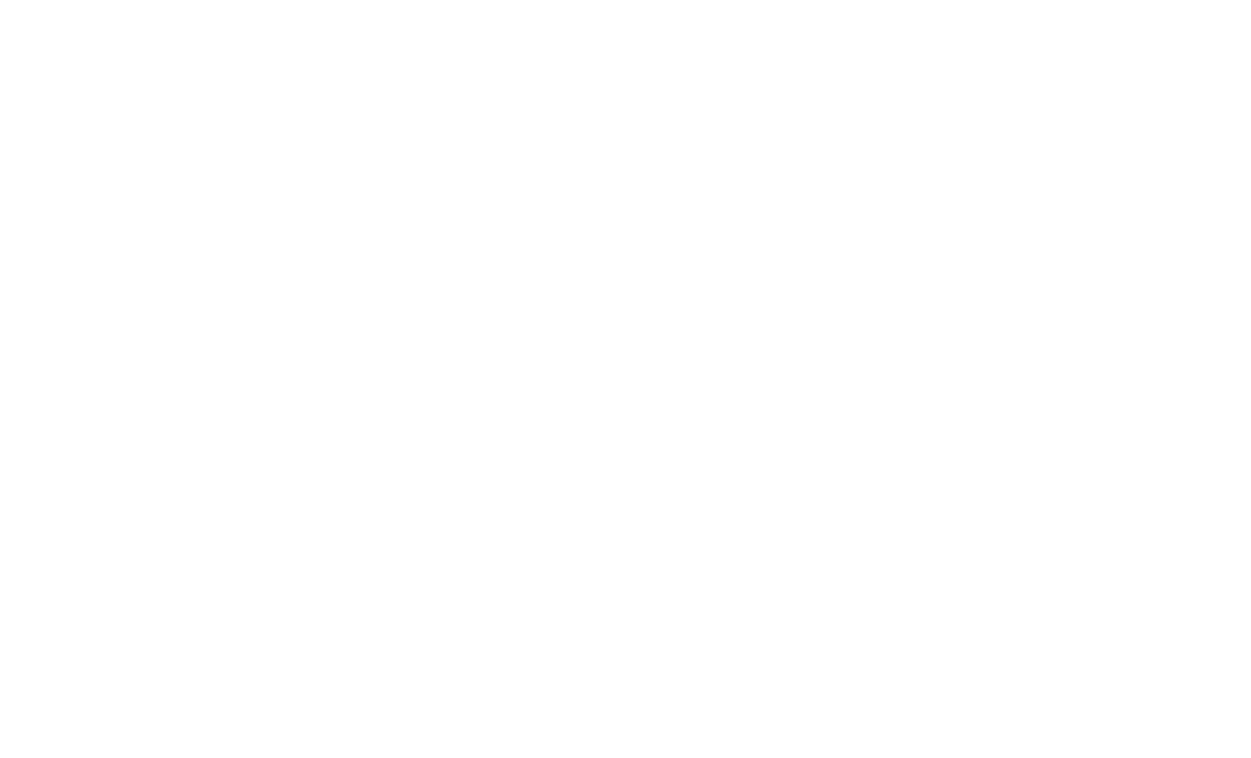 scroll, scrollTop: 0, scrollLeft: 0, axis: both 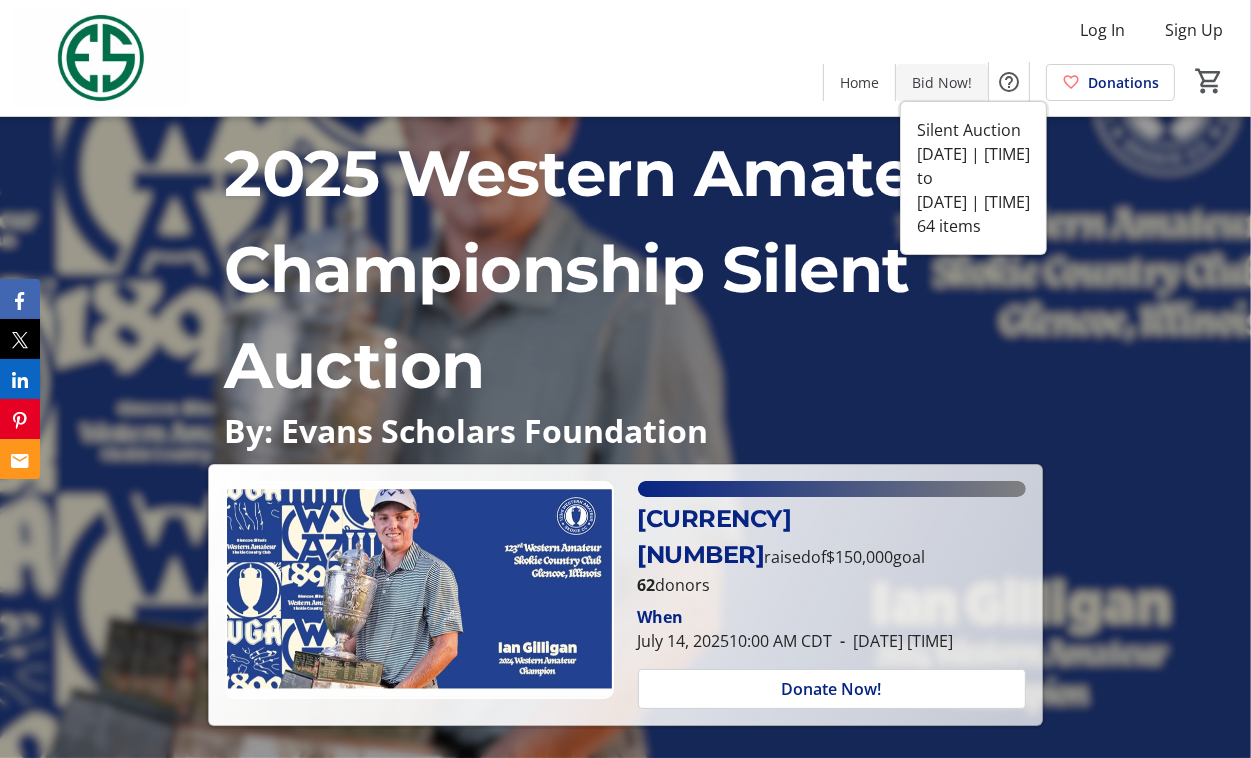 click on "Bid Now!" 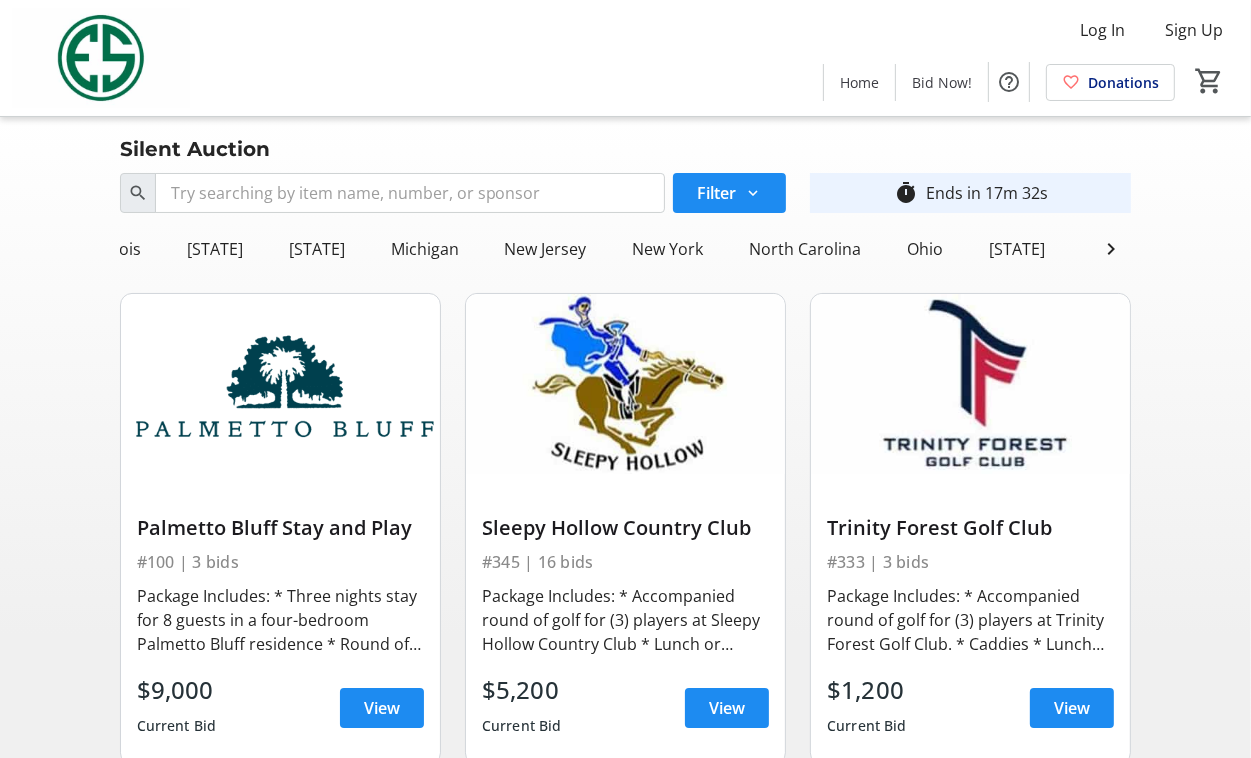 scroll, scrollTop: 0, scrollLeft: 708, axis: horizontal 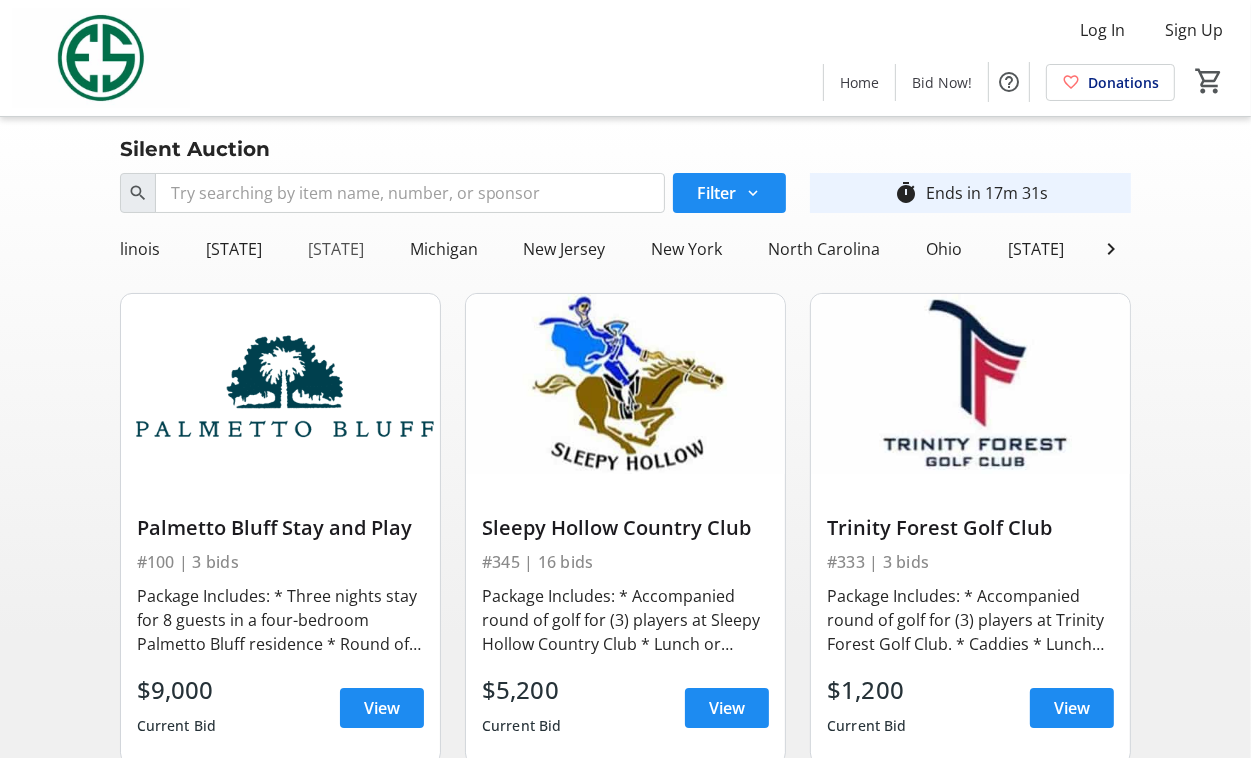 click on "Massachusetts" 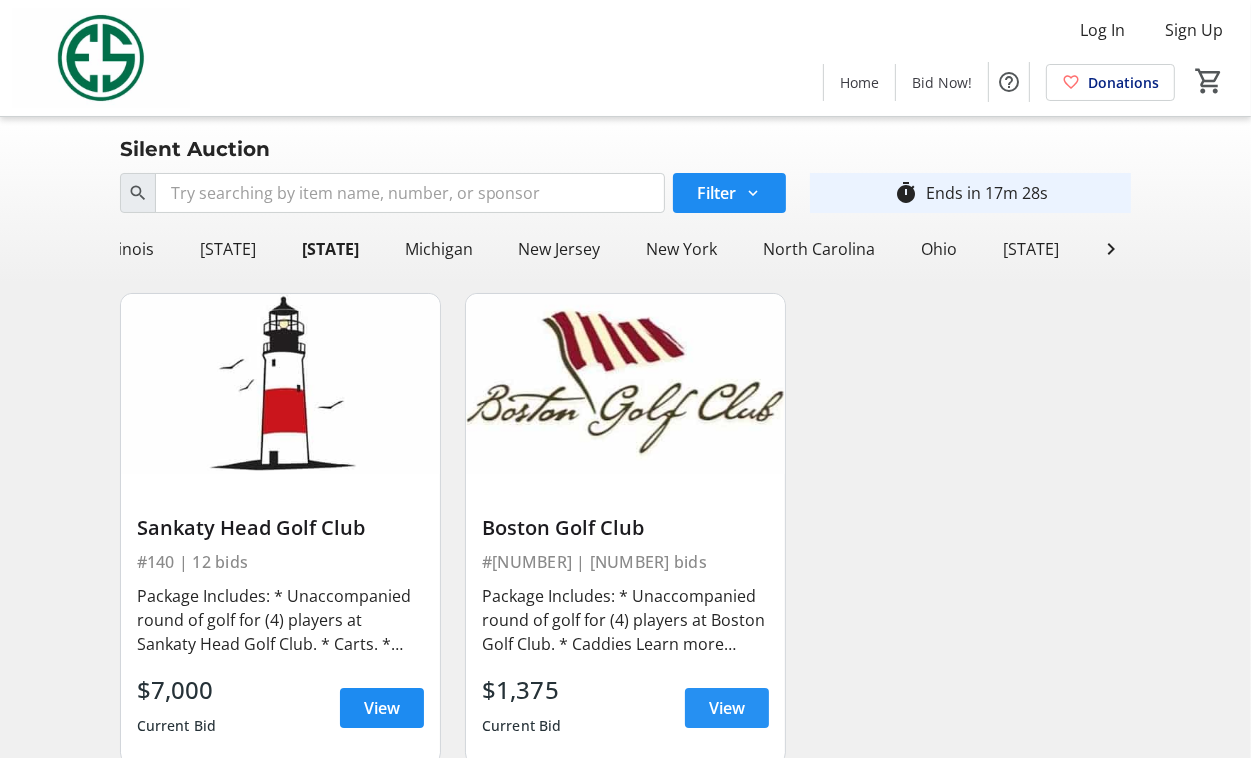 click on "View" at bounding box center (727, 708) 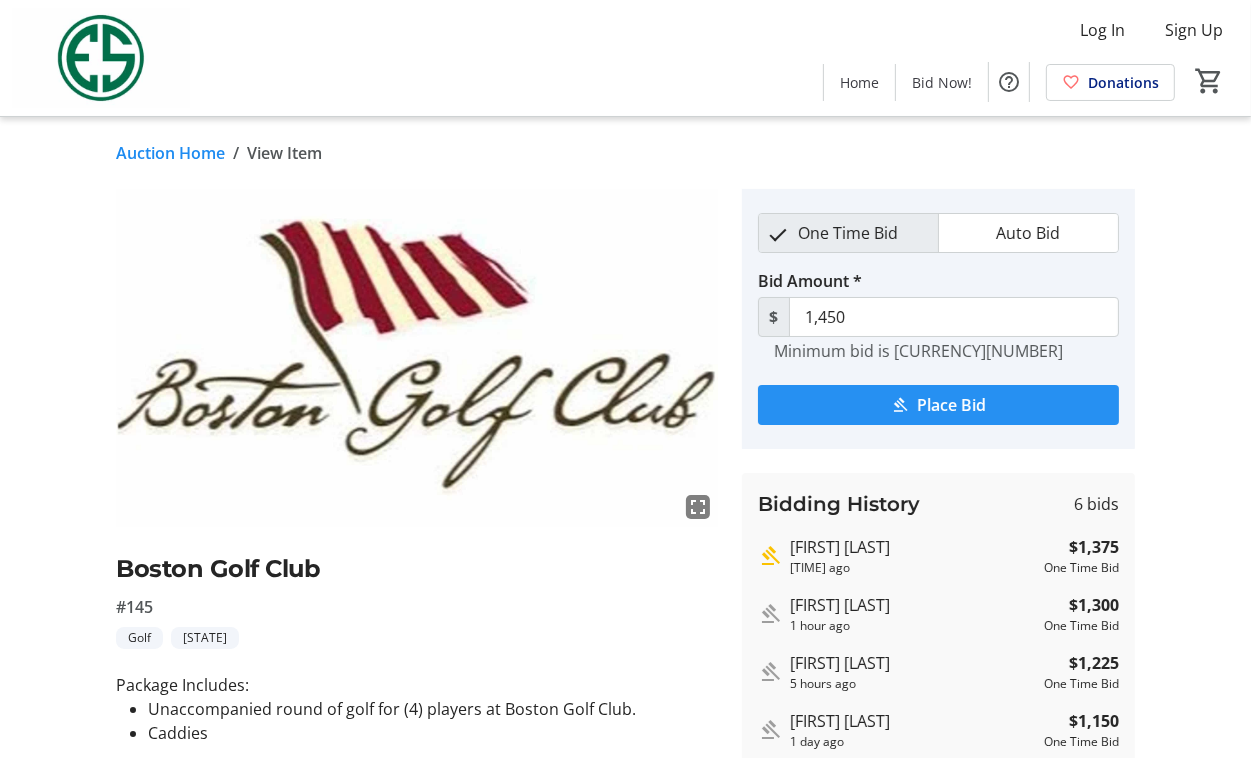 click on "Place Bid" 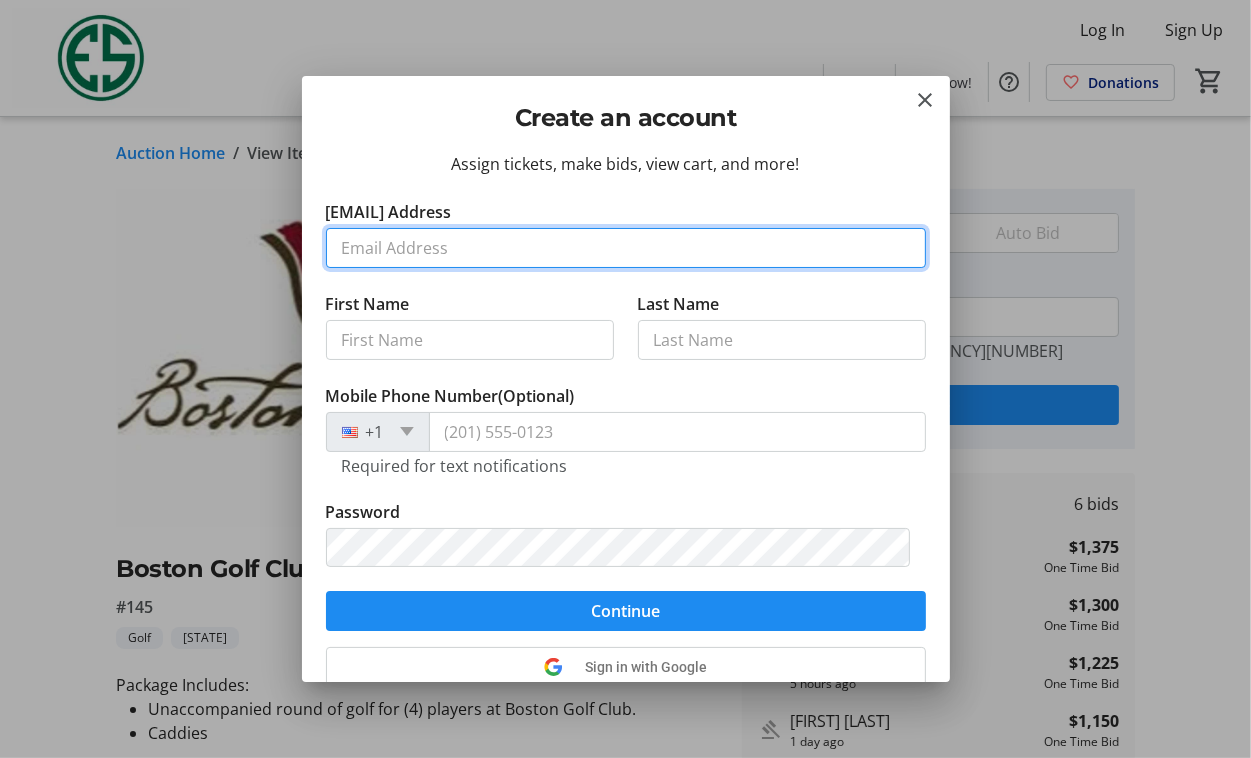 click on "Email Address" at bounding box center (626, 248) 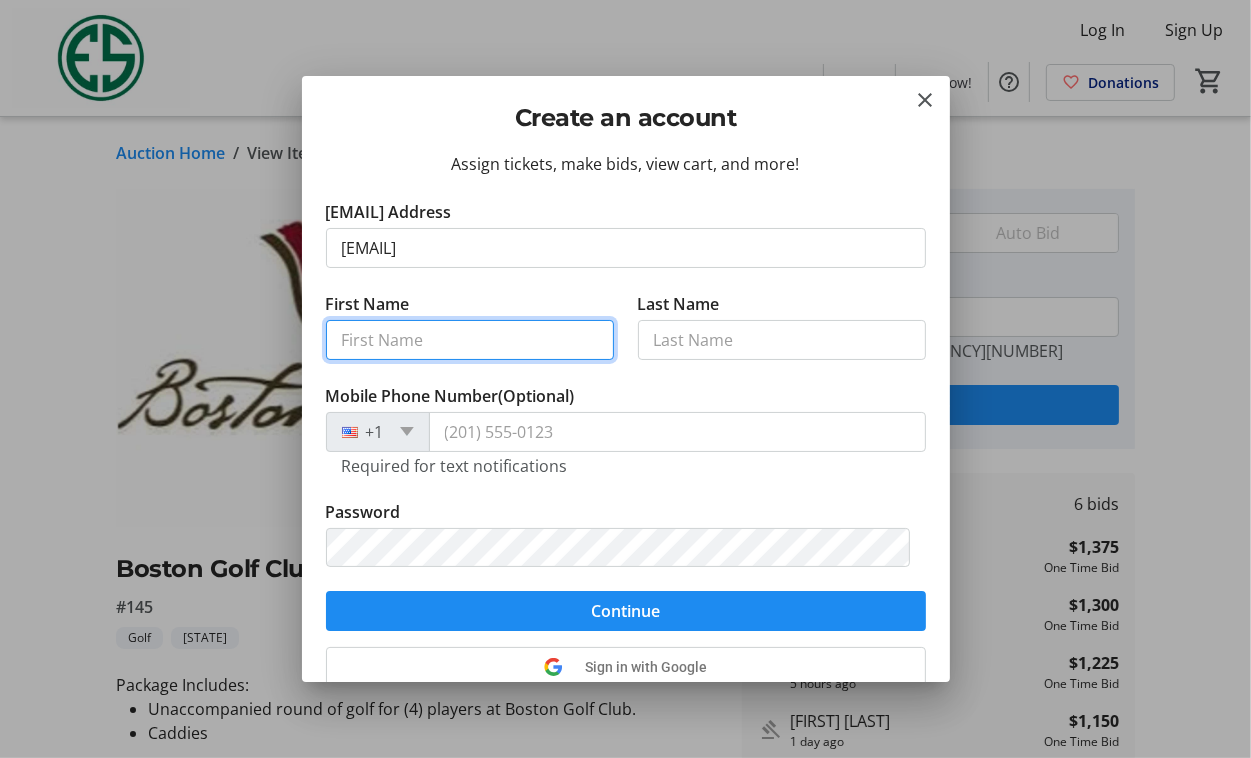 type on "Matthew" 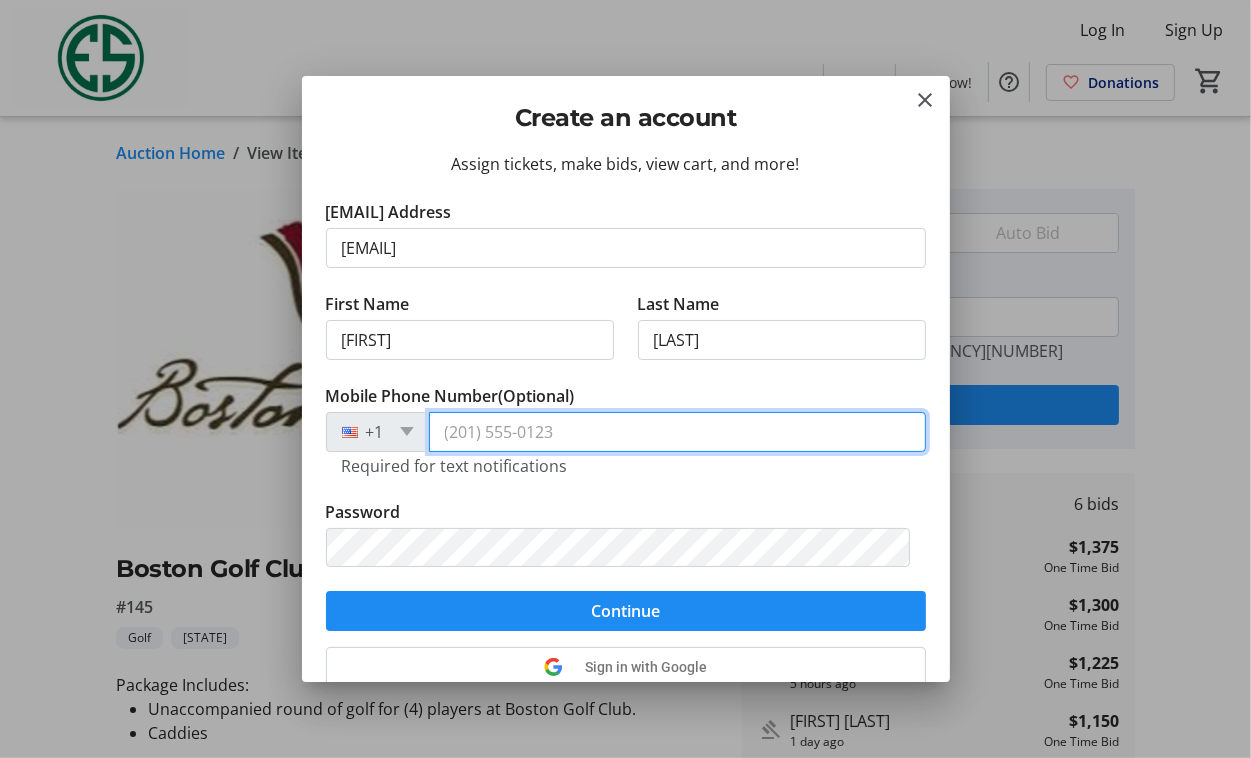 type on "(516) 524-4133" 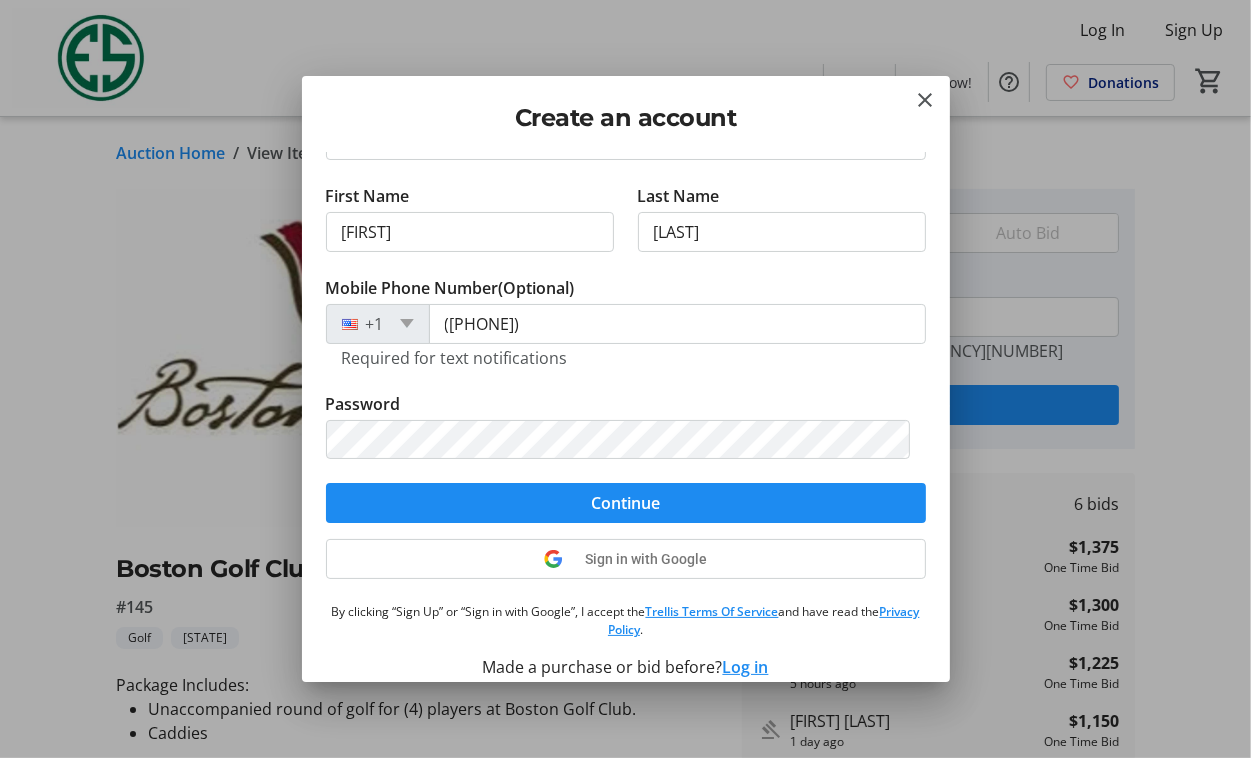 scroll, scrollTop: 128, scrollLeft: 0, axis: vertical 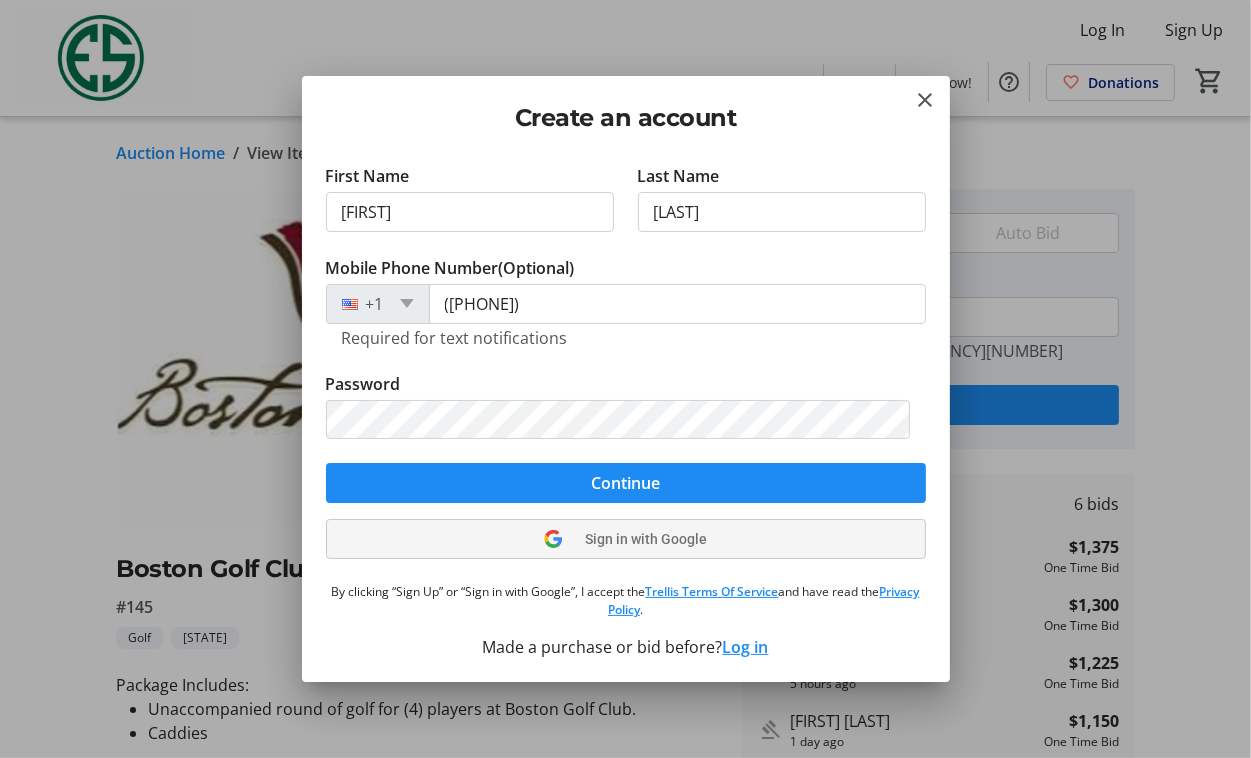 click on "Sign in with Google" at bounding box center (646, 539) 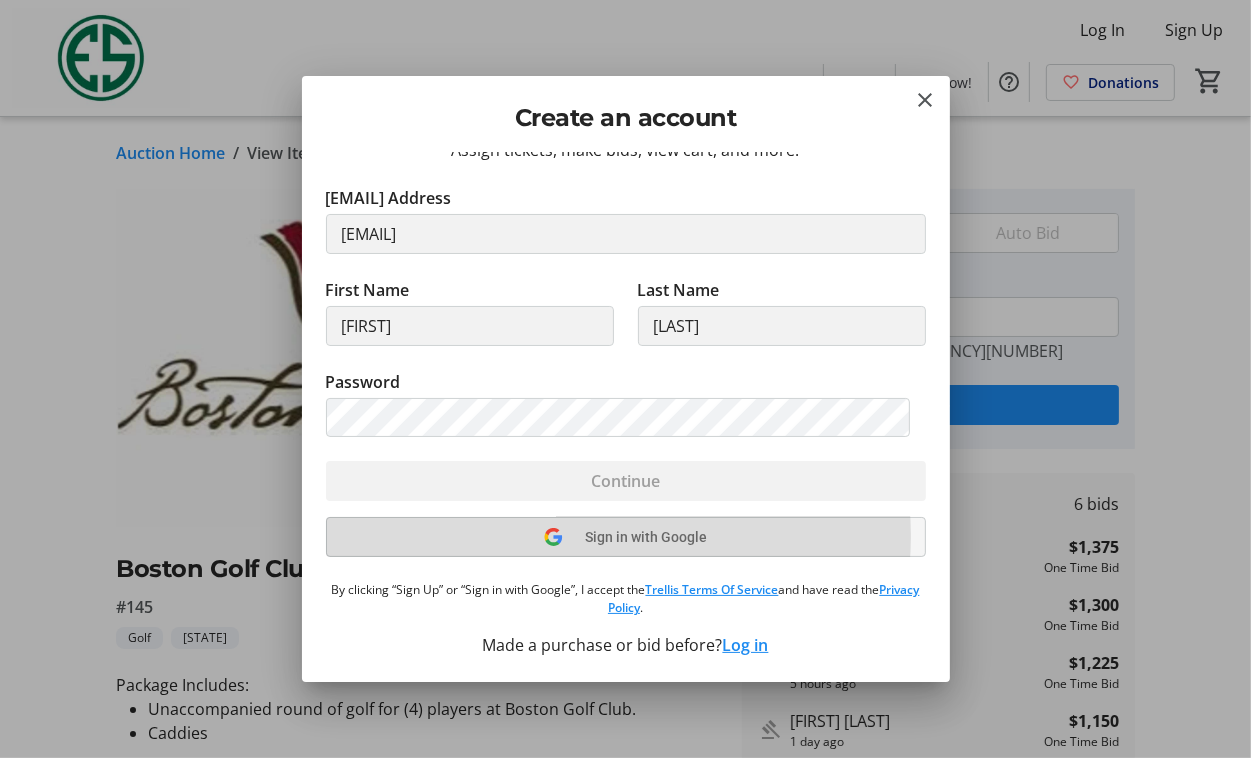 scroll, scrollTop: 12, scrollLeft: 0, axis: vertical 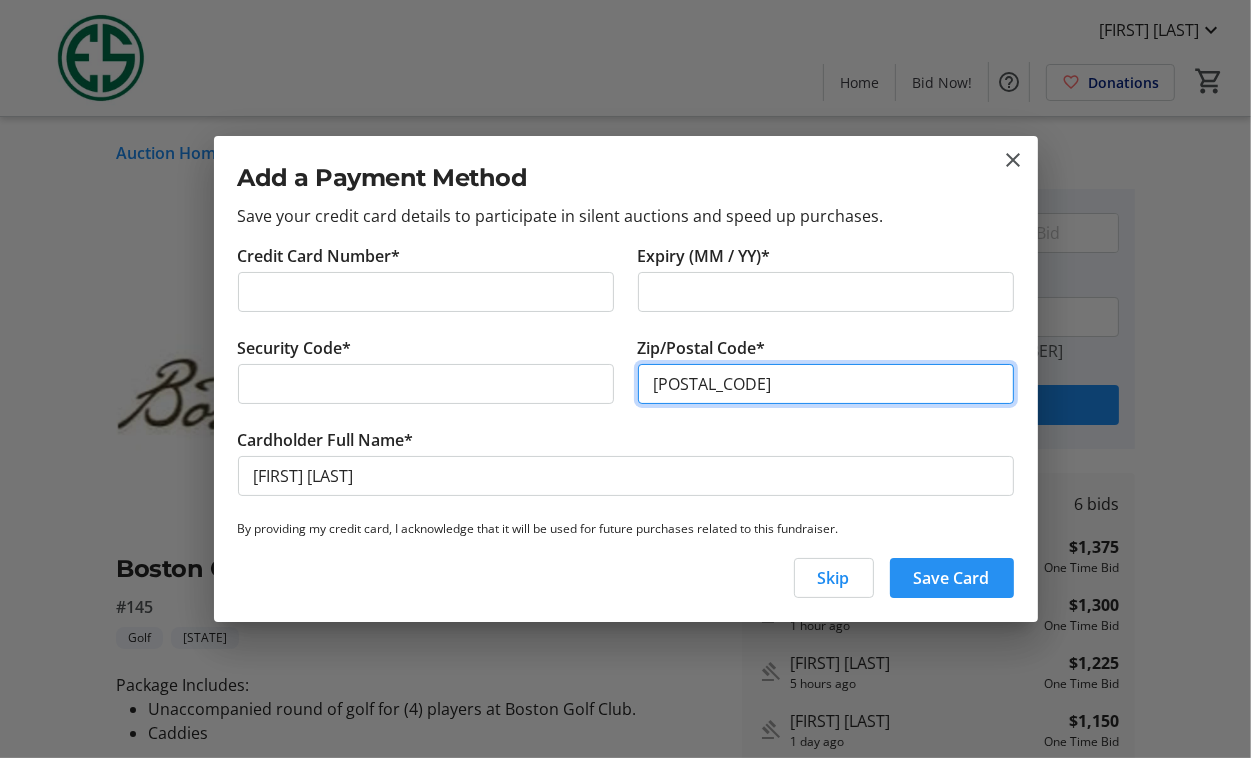 type on "60091" 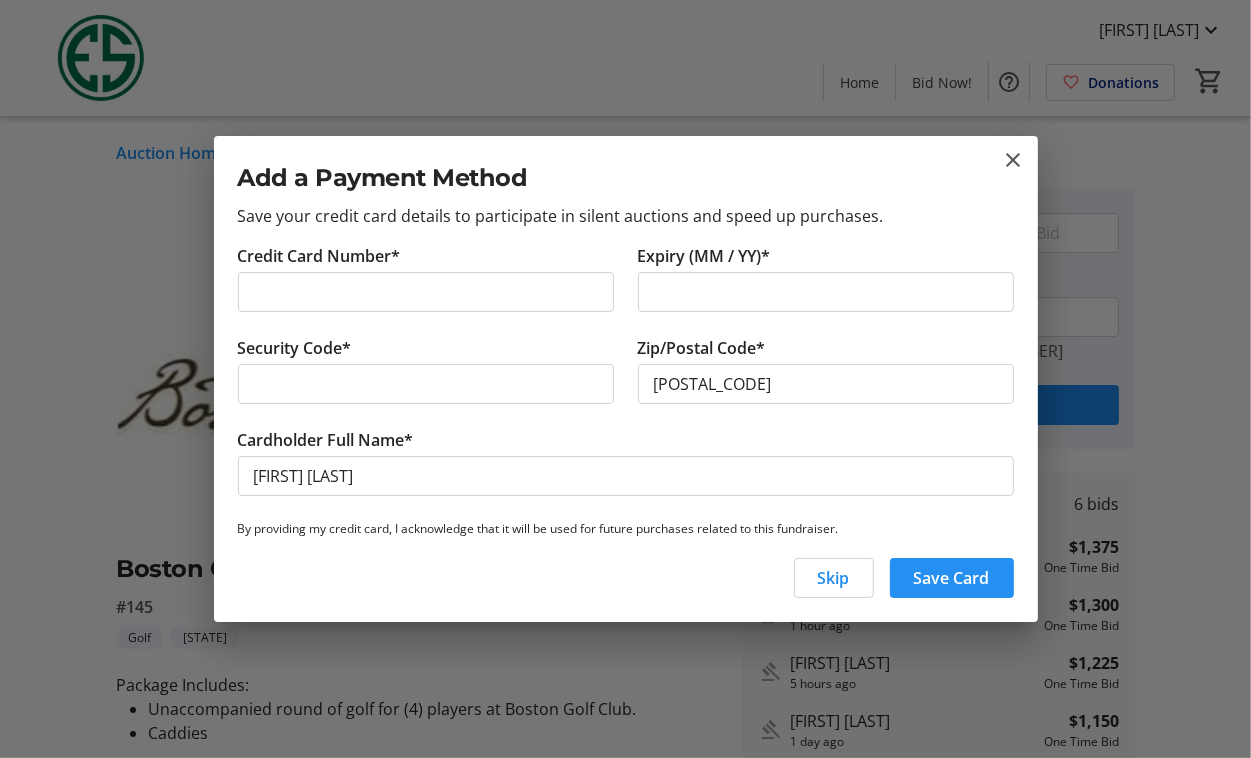 click on "Save Card" at bounding box center [952, 578] 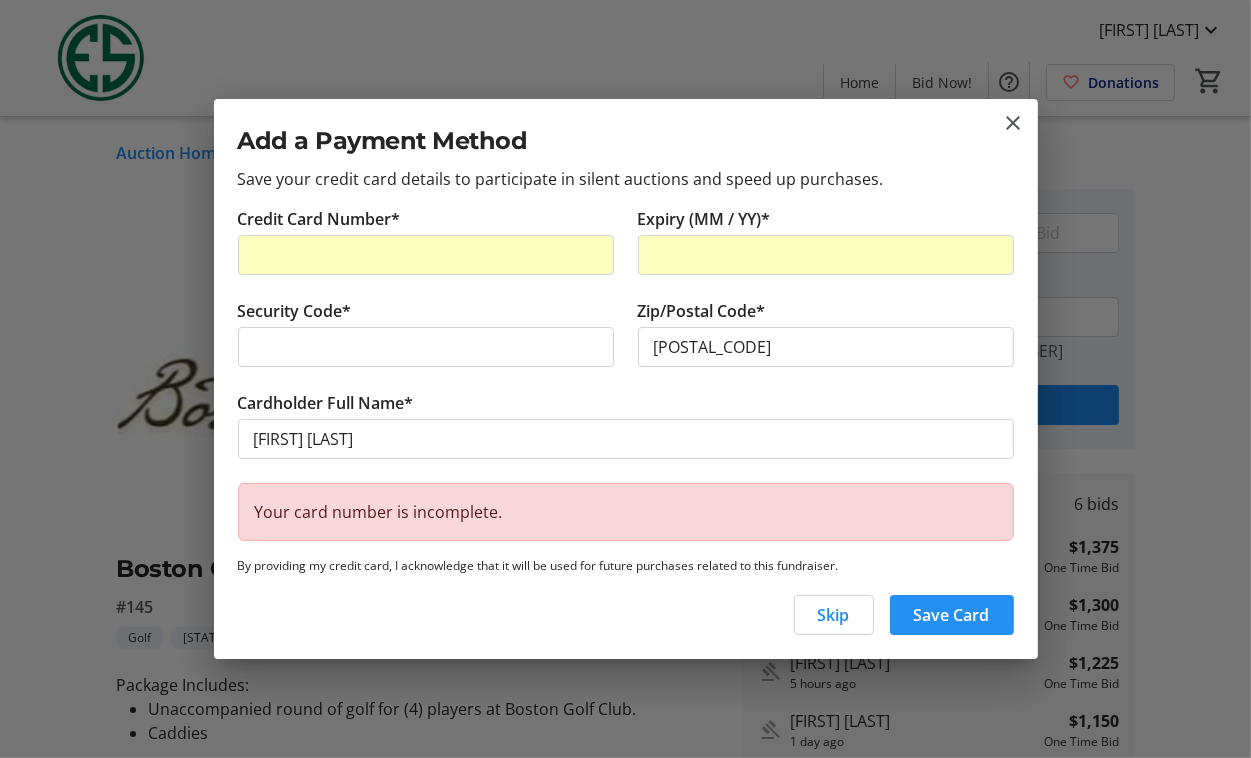 click on "Save Card" at bounding box center [952, 615] 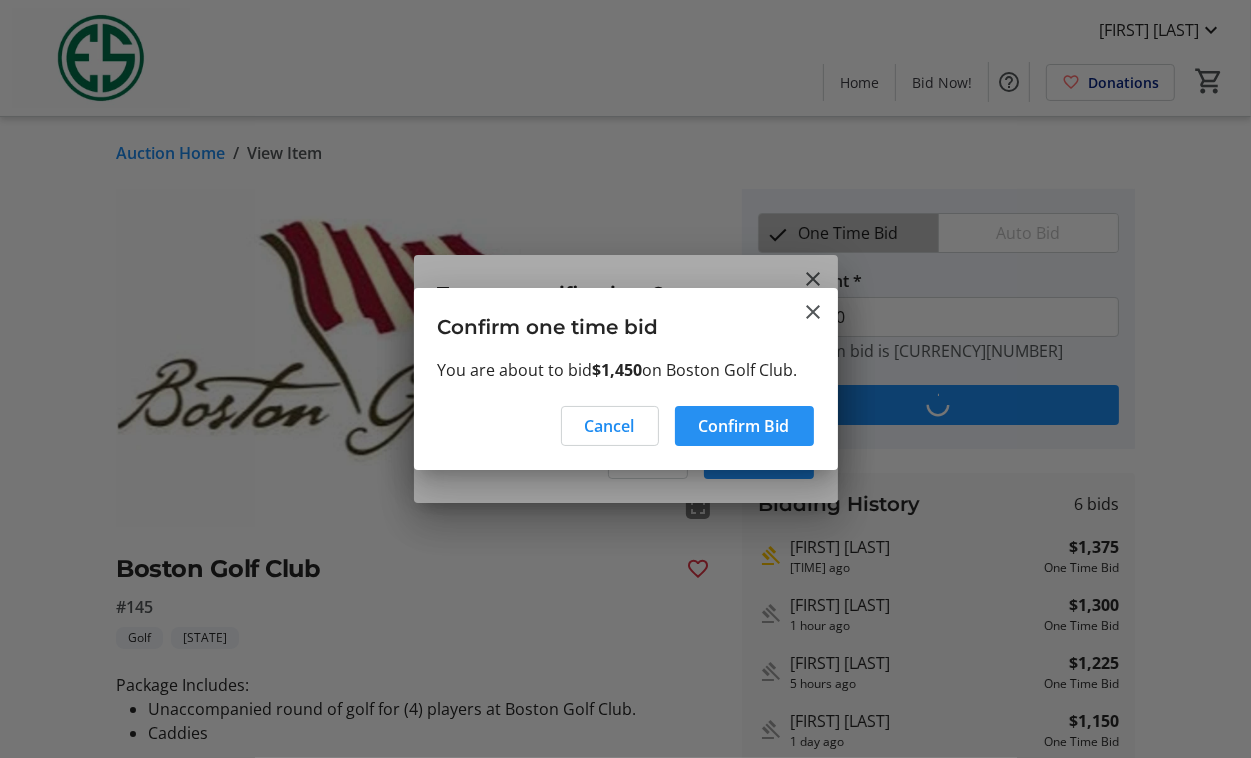 click on "Confirm Bid" at bounding box center [744, 426] 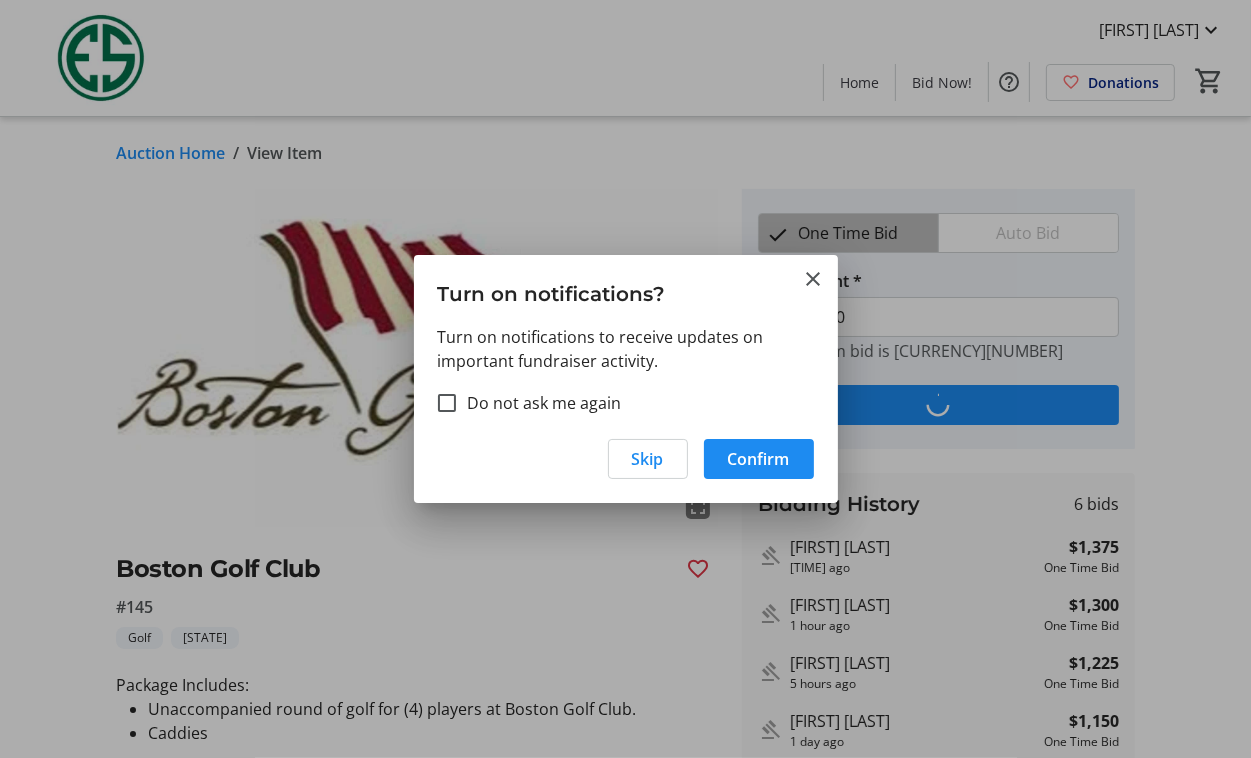 type on "1,525" 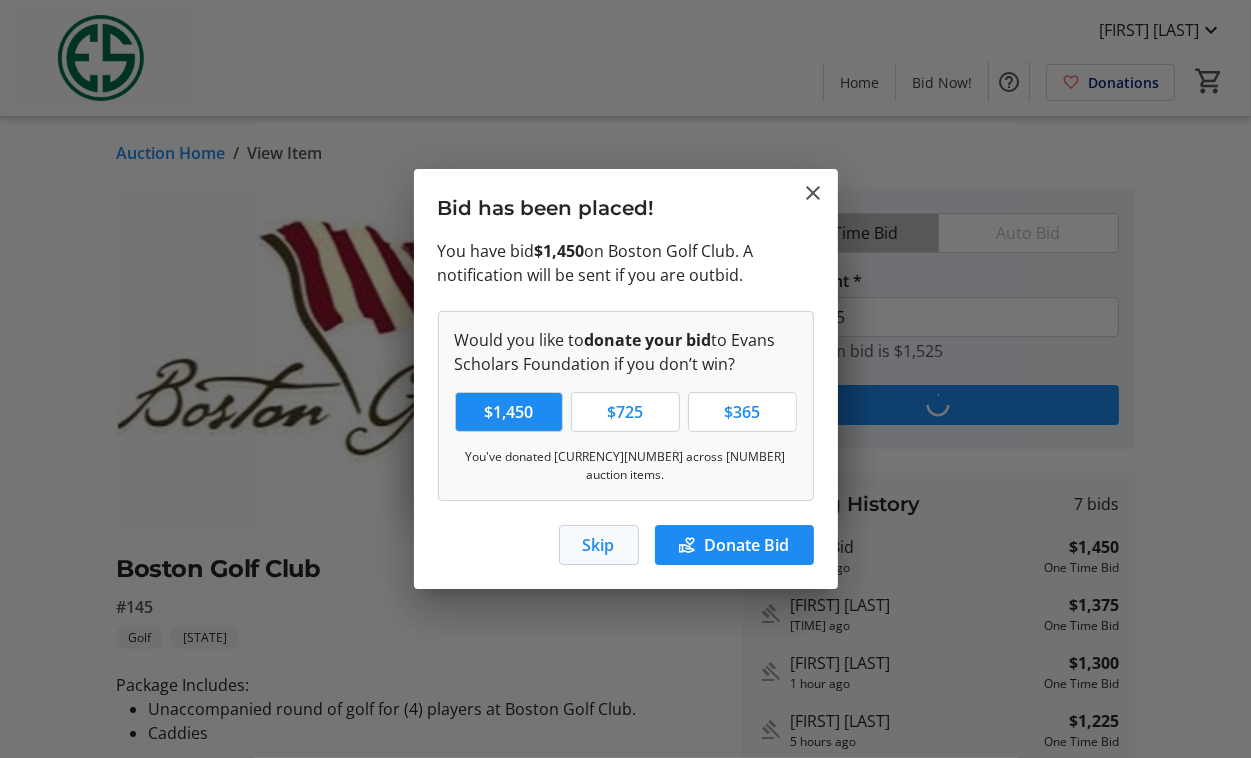 click on "Skip" at bounding box center [599, 545] 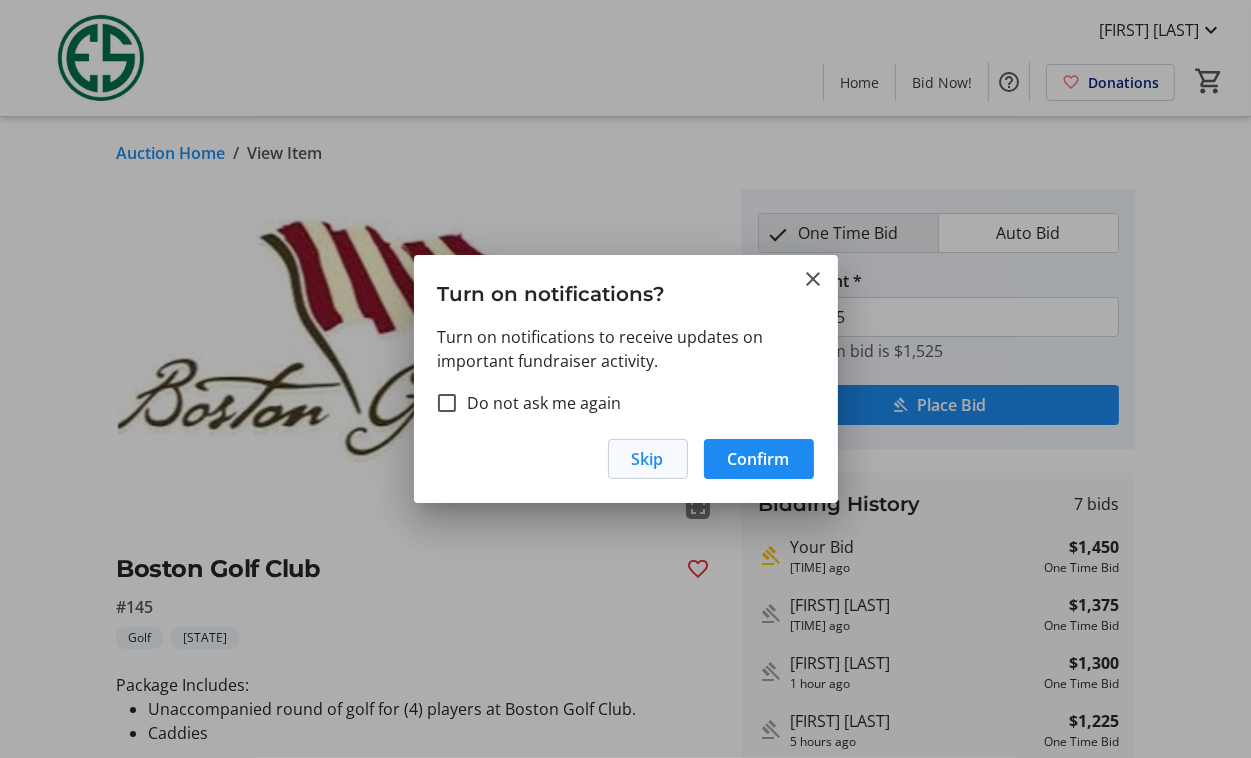 click on "Skip" at bounding box center (648, 459) 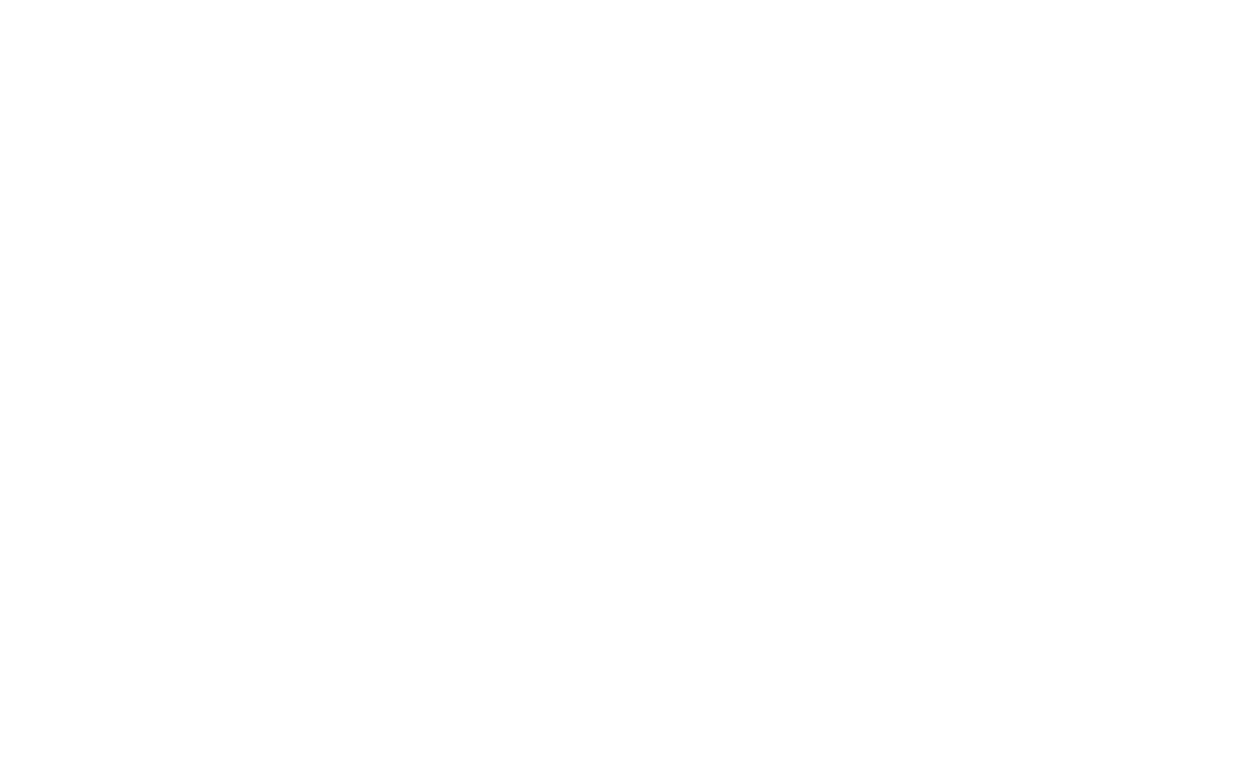 scroll, scrollTop: 0, scrollLeft: 0, axis: both 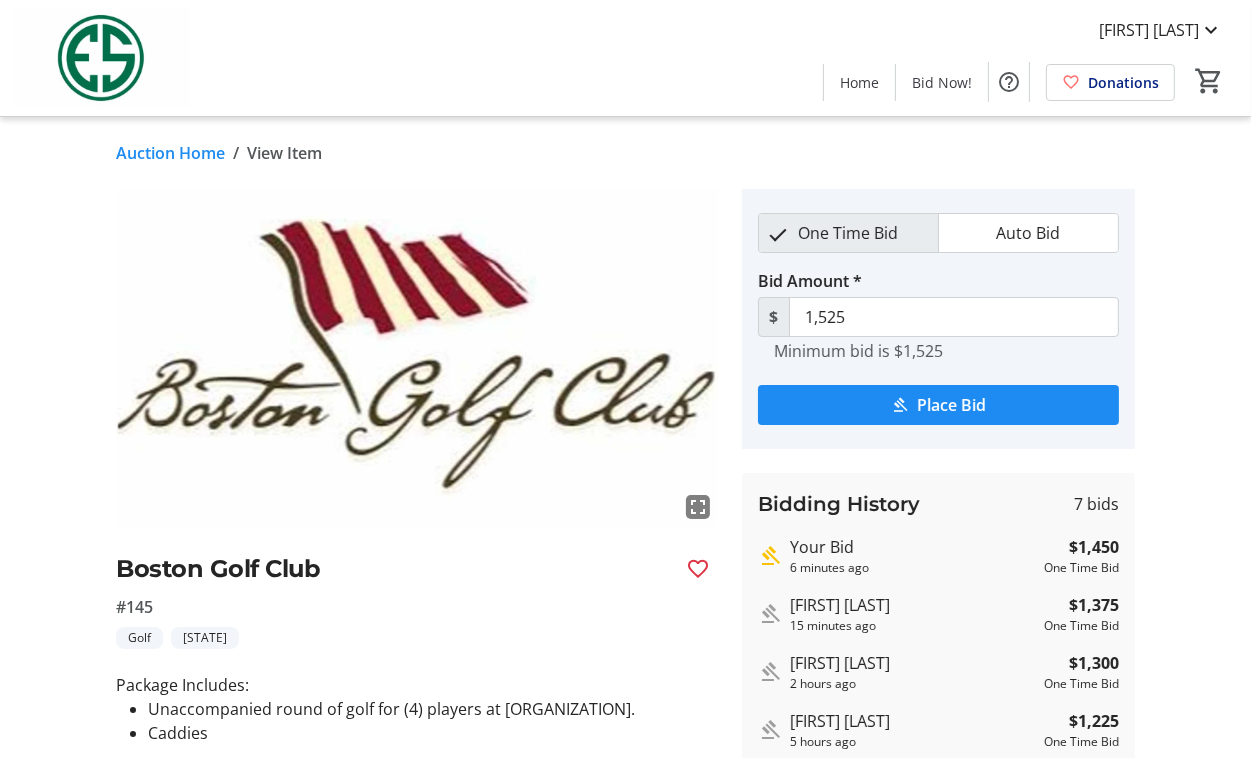 type on "1,600" 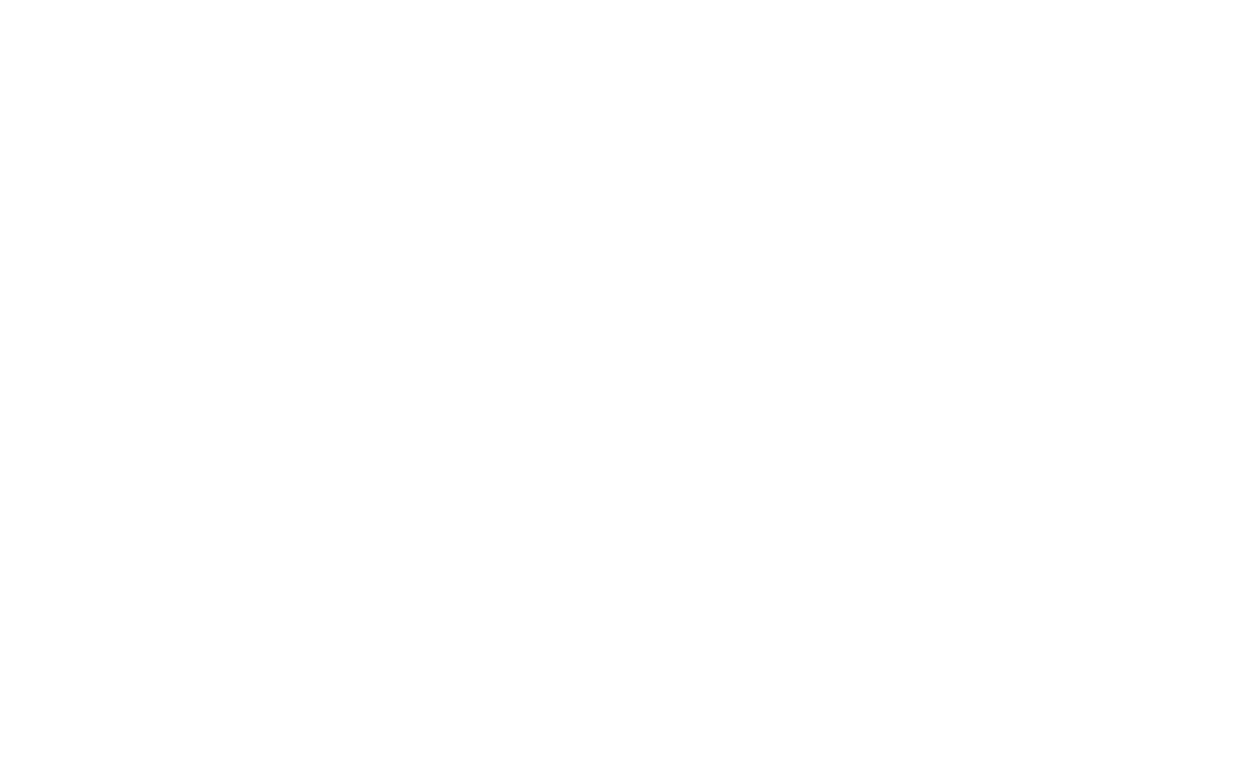 scroll, scrollTop: 0, scrollLeft: 0, axis: both 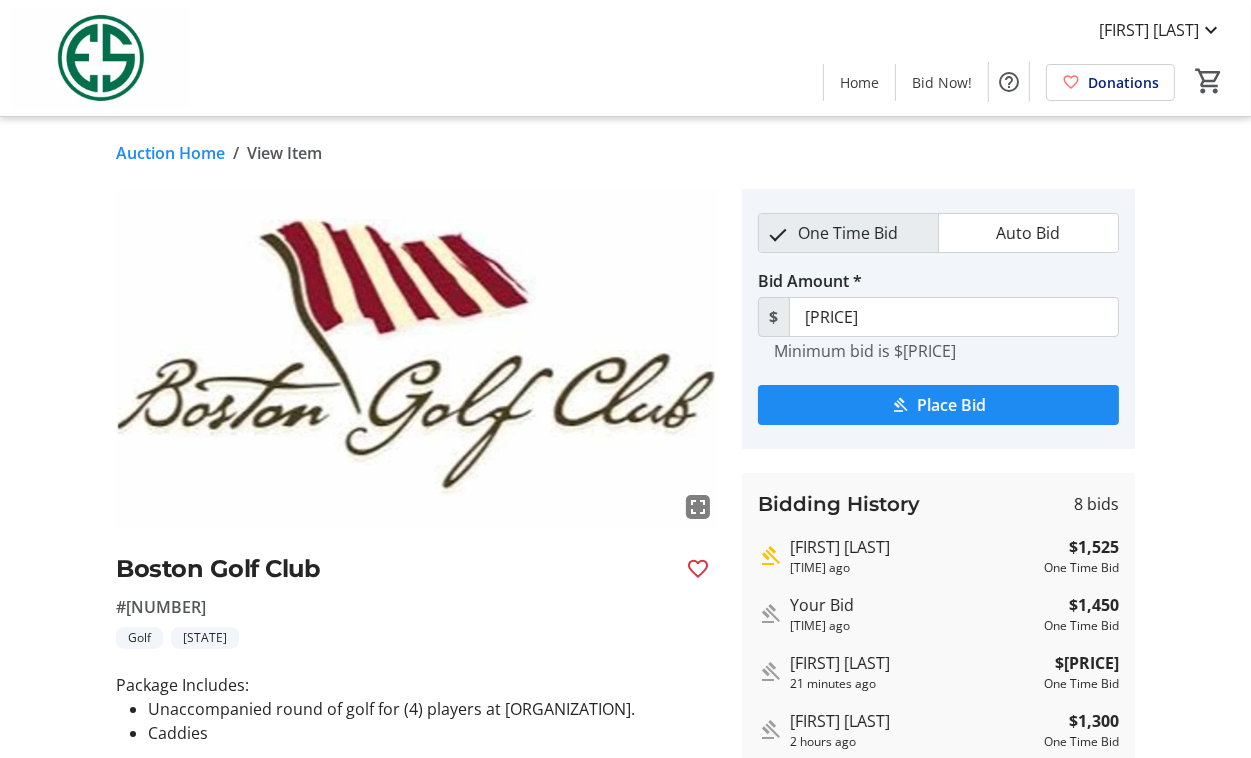 click on "Auction Home" 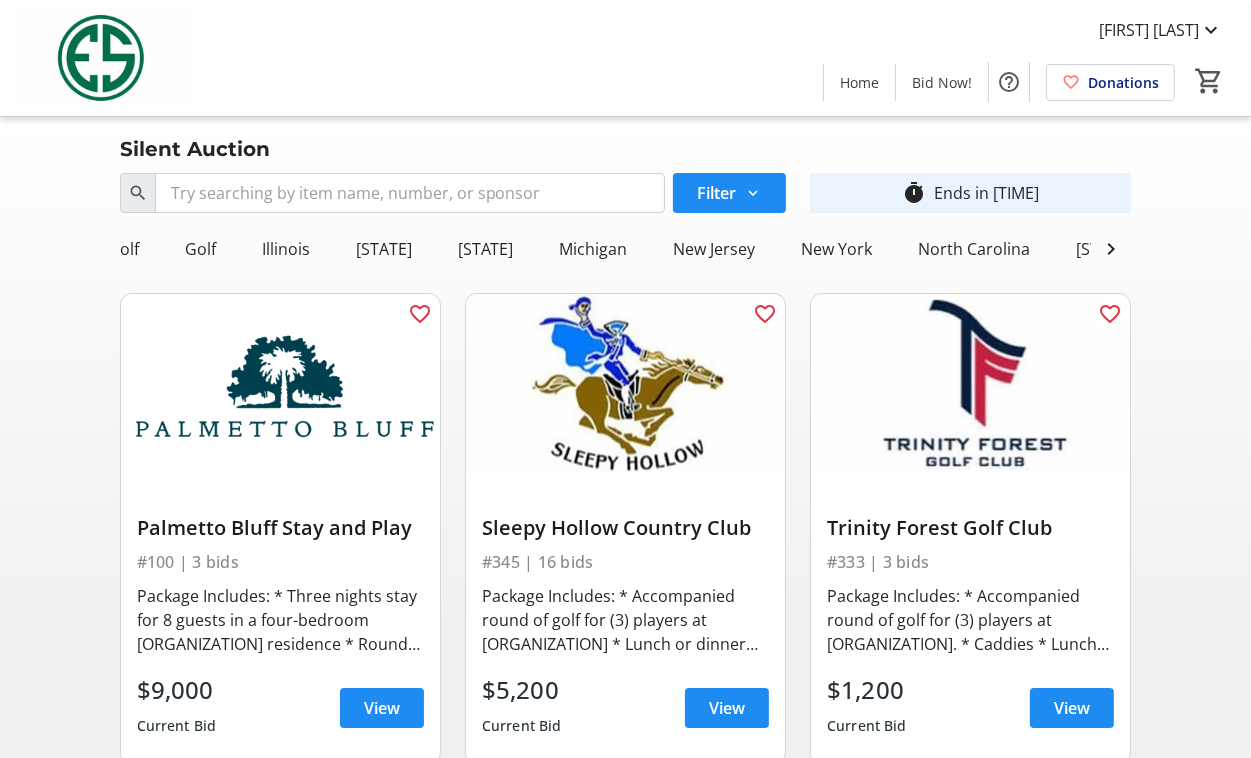scroll, scrollTop: 0, scrollLeft: 744, axis: horizontal 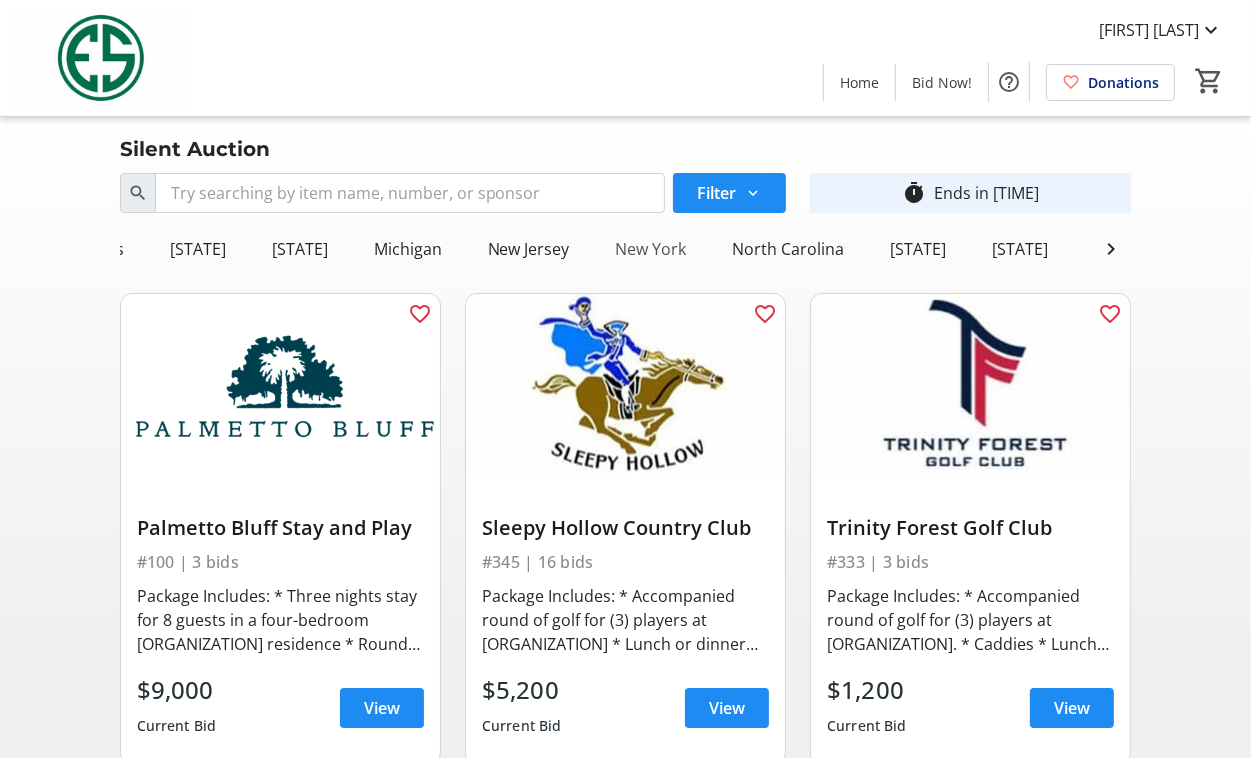 click on "New York" 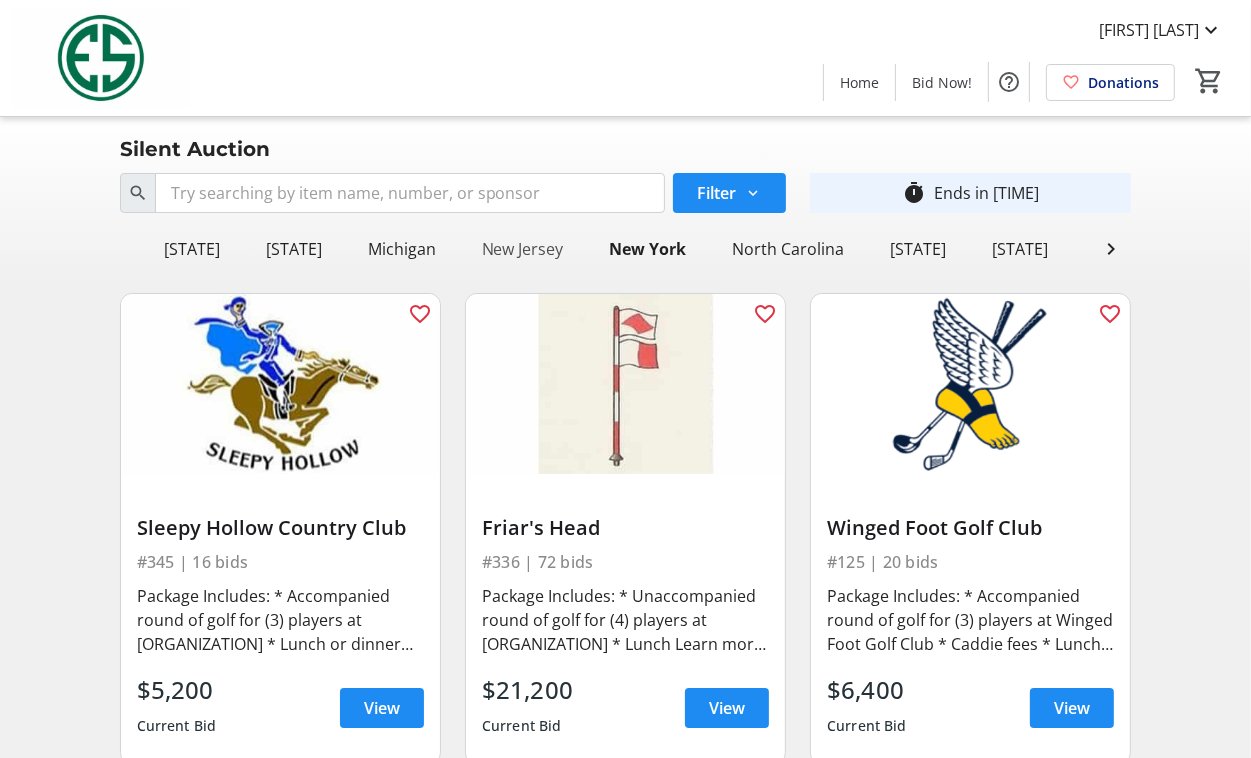 click on "New Jersey" 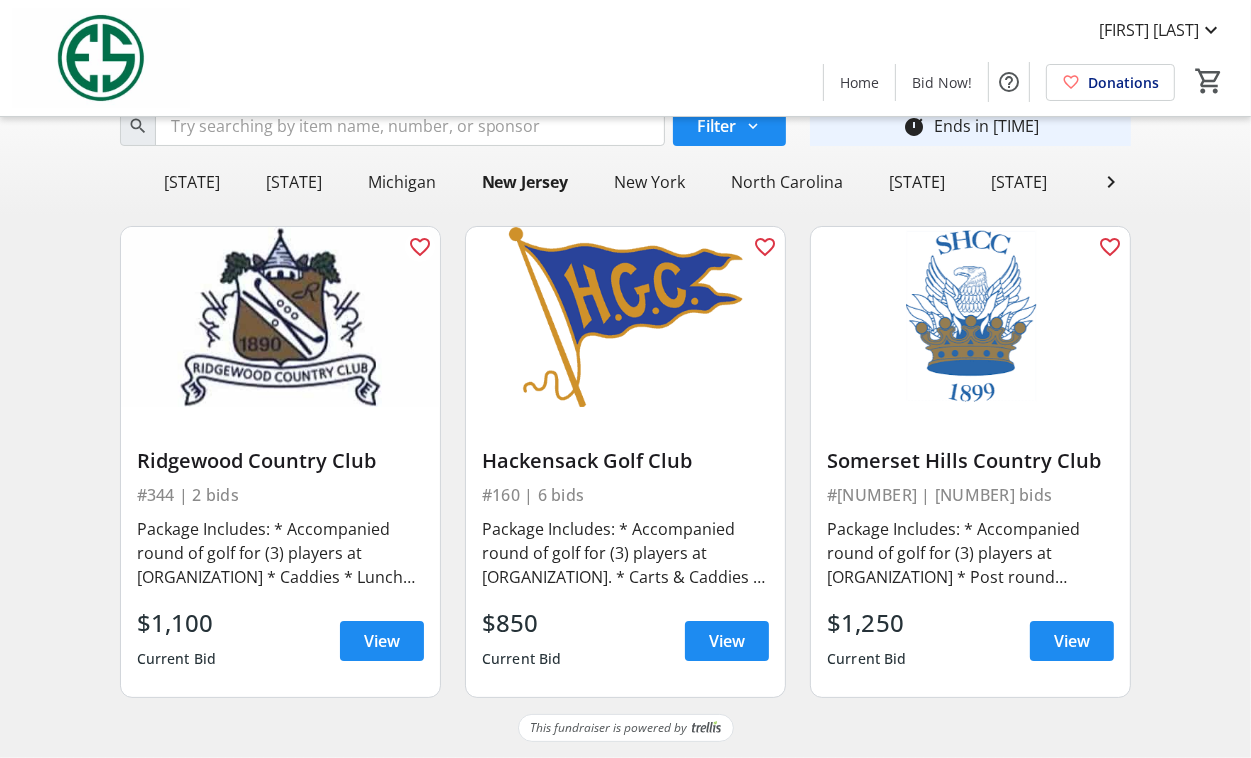 scroll, scrollTop: 76, scrollLeft: 0, axis: vertical 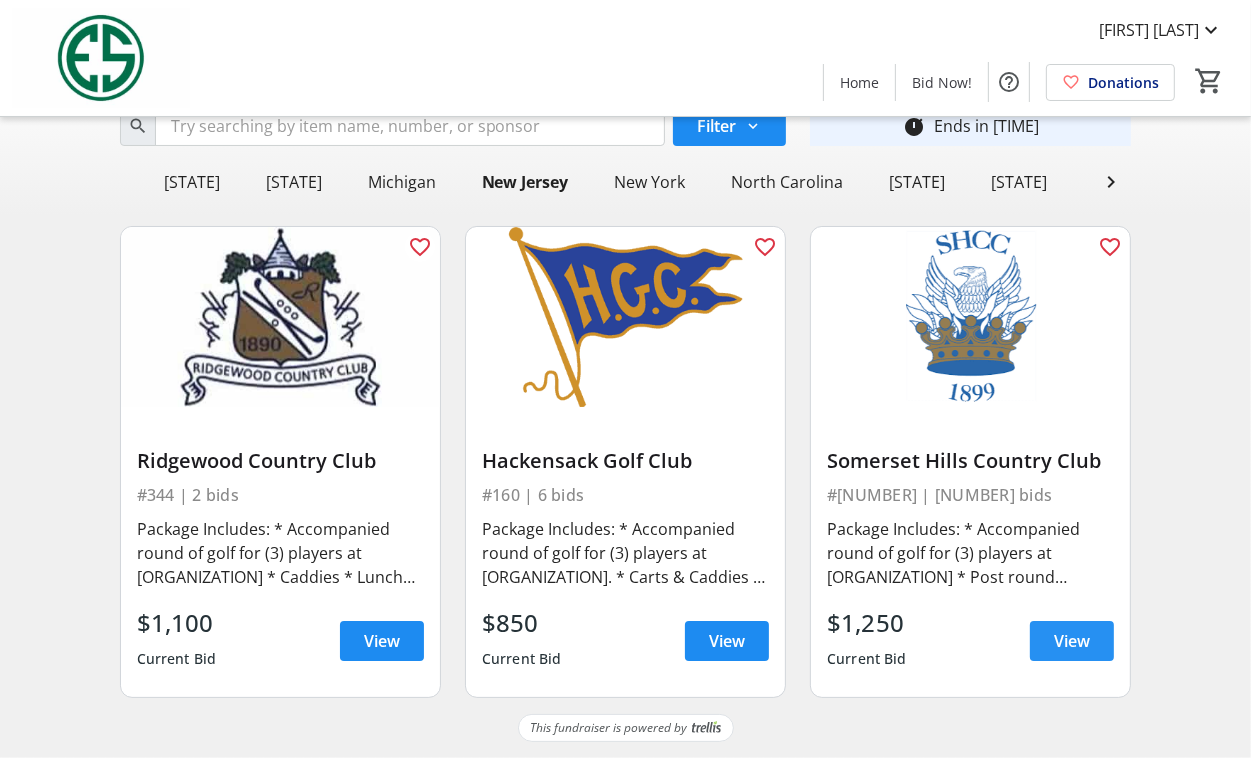 click on "View" at bounding box center (1072, 641) 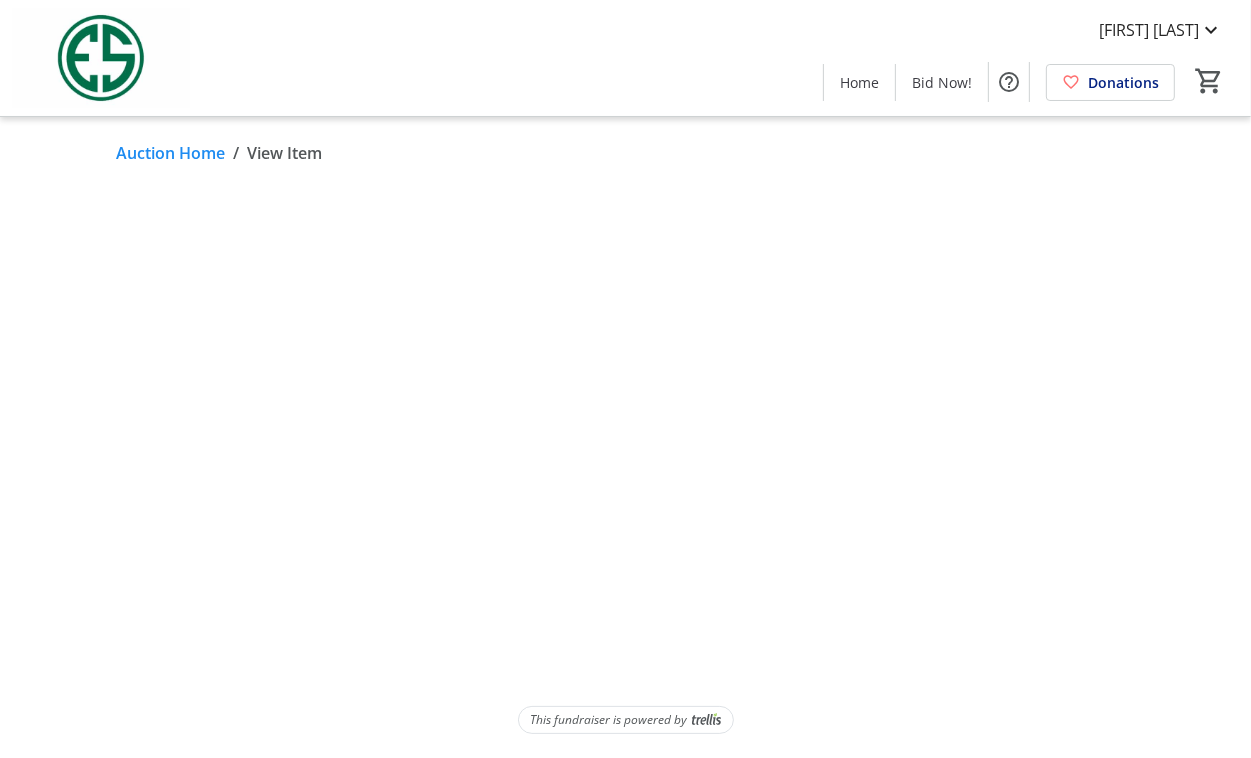 scroll, scrollTop: 0, scrollLeft: 0, axis: both 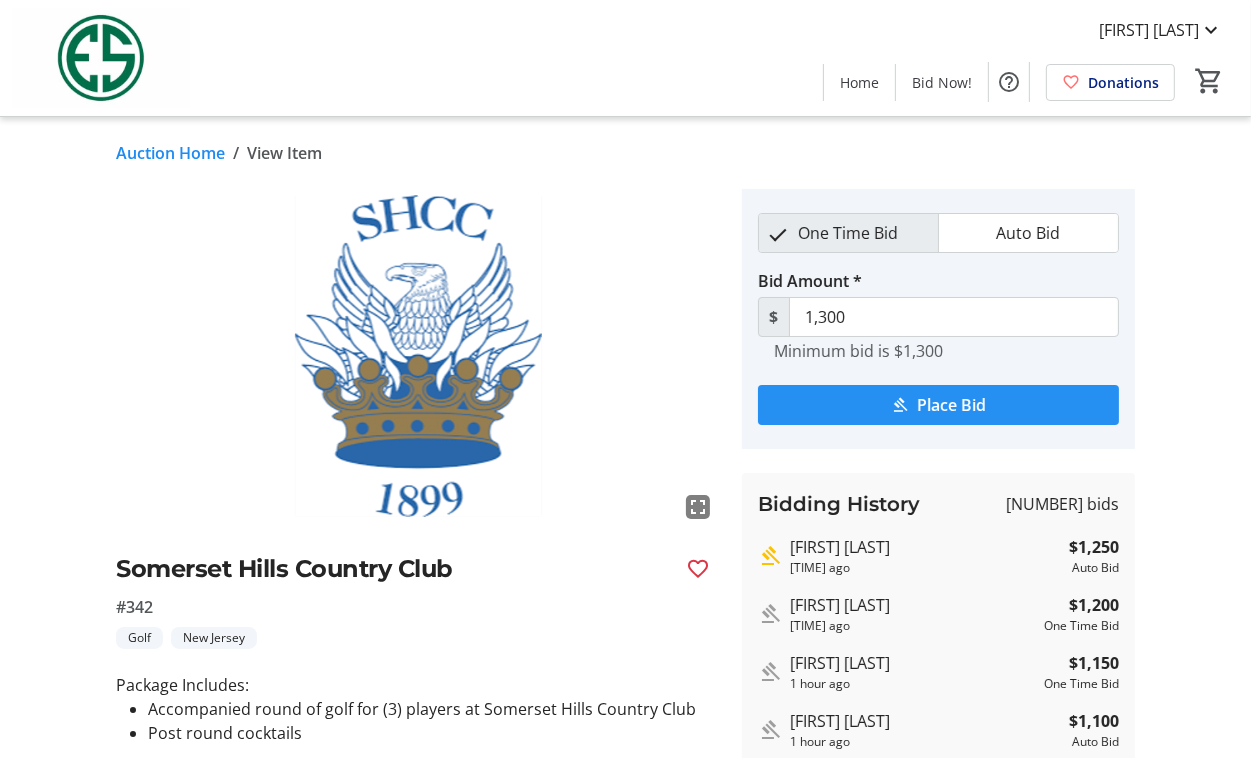 click 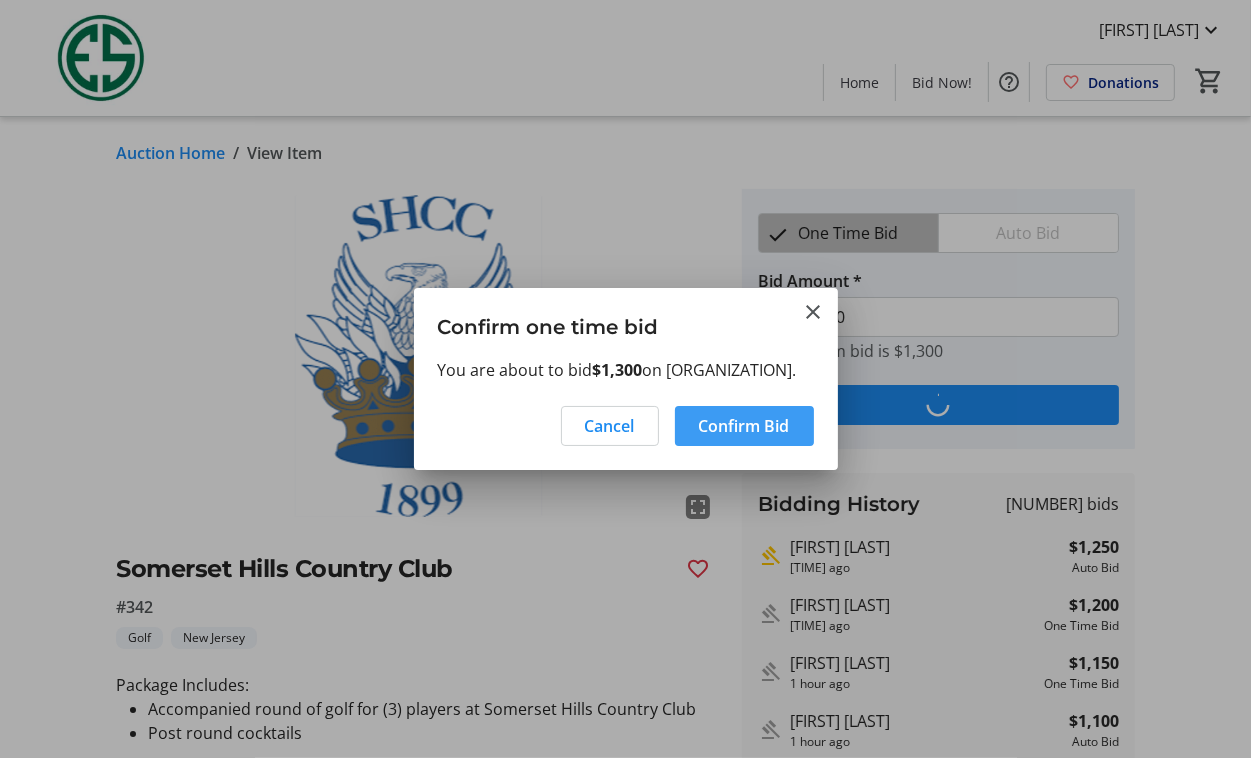 click on "Confirm Bid" at bounding box center [744, 426] 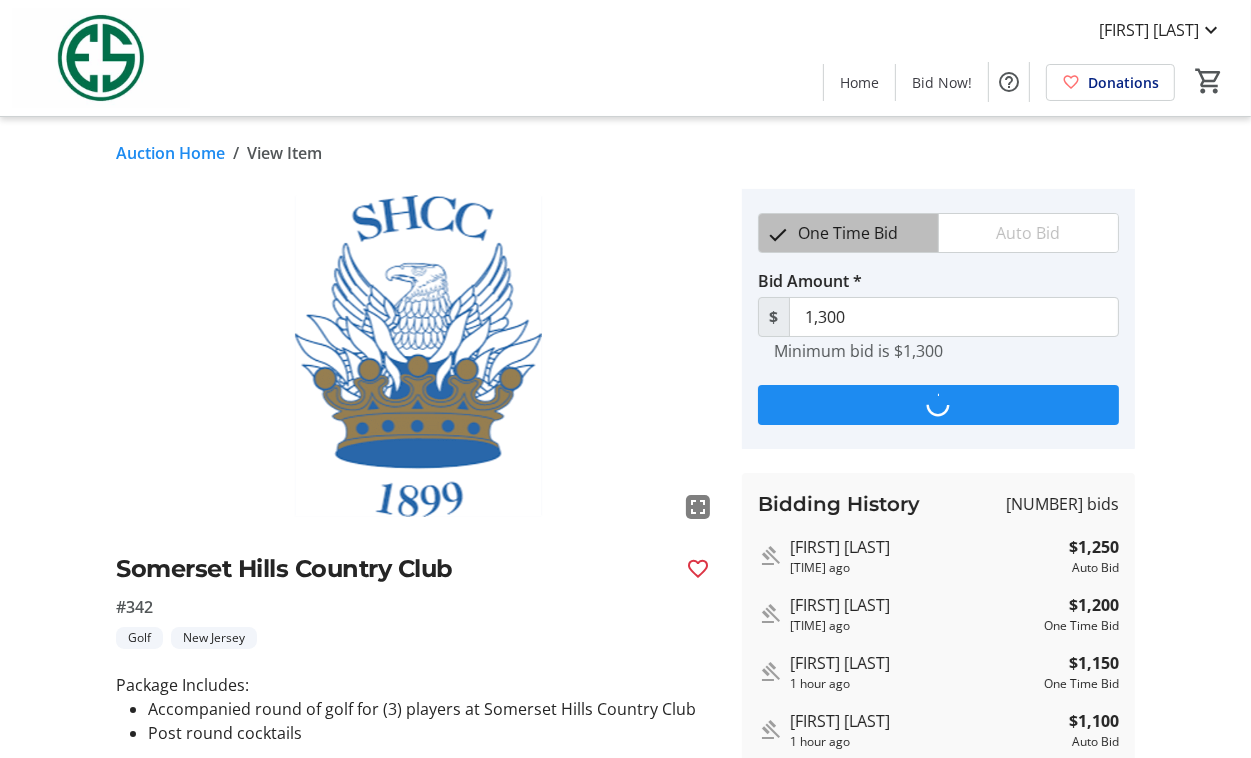 type on "1,400" 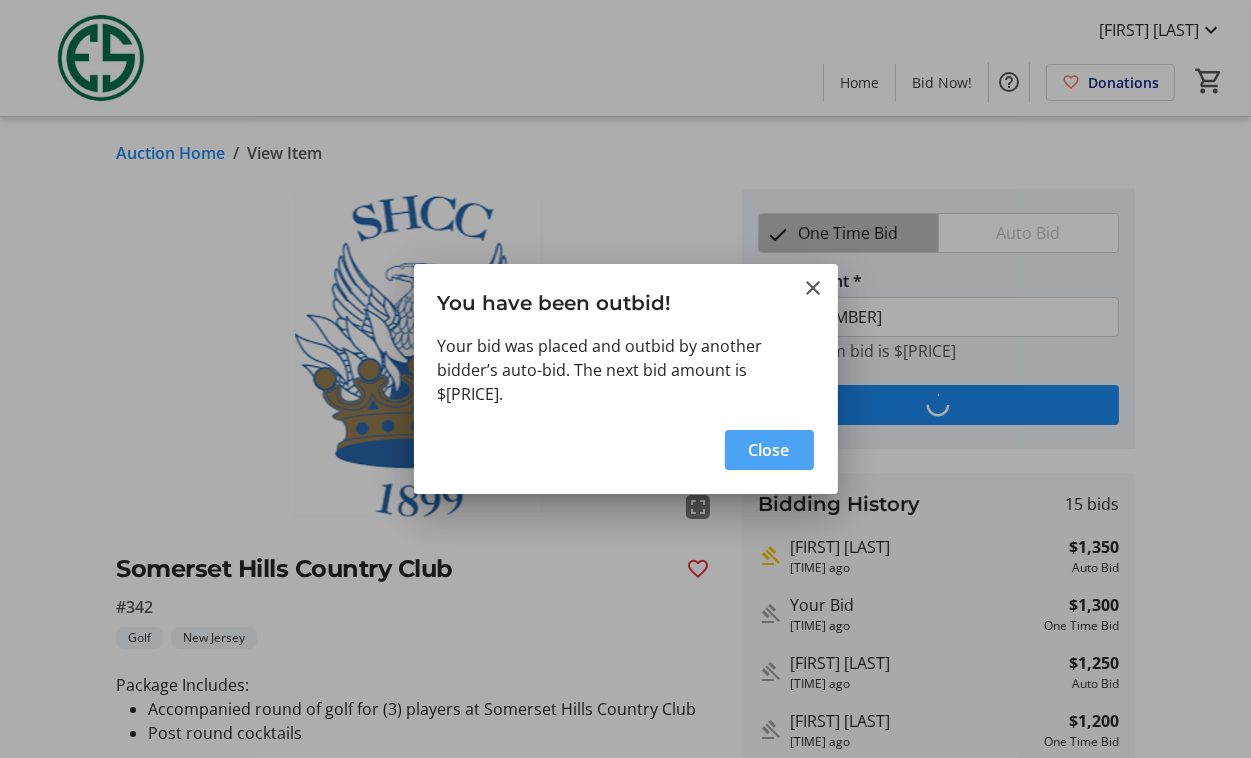 click on "Close" at bounding box center (769, 450) 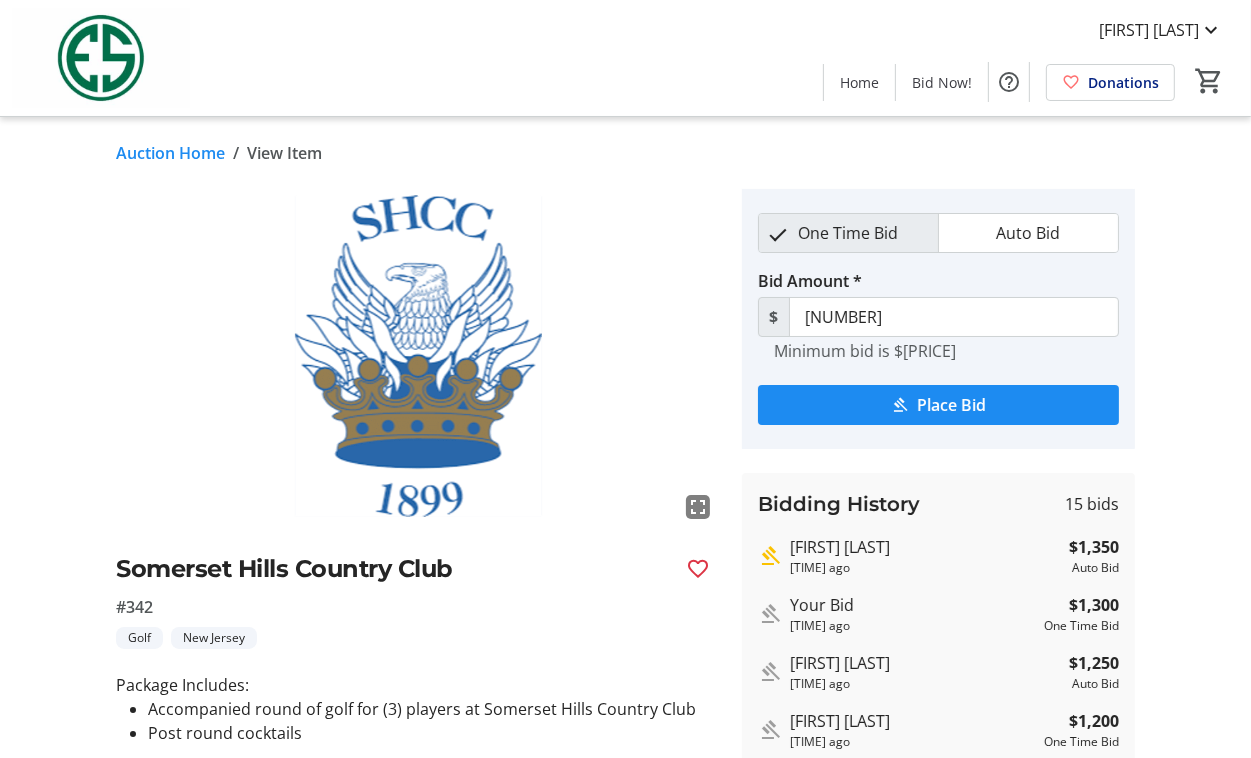 click on "Auction Home" 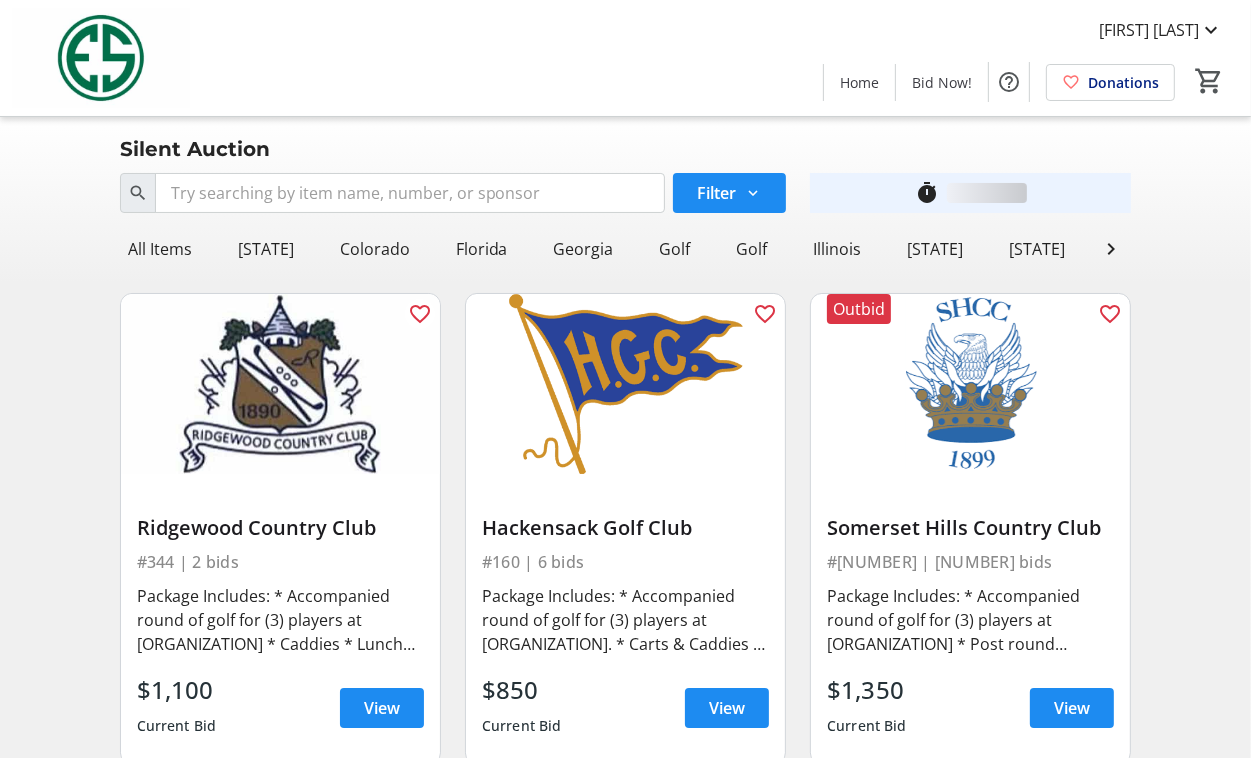 scroll, scrollTop: 76, scrollLeft: 0, axis: vertical 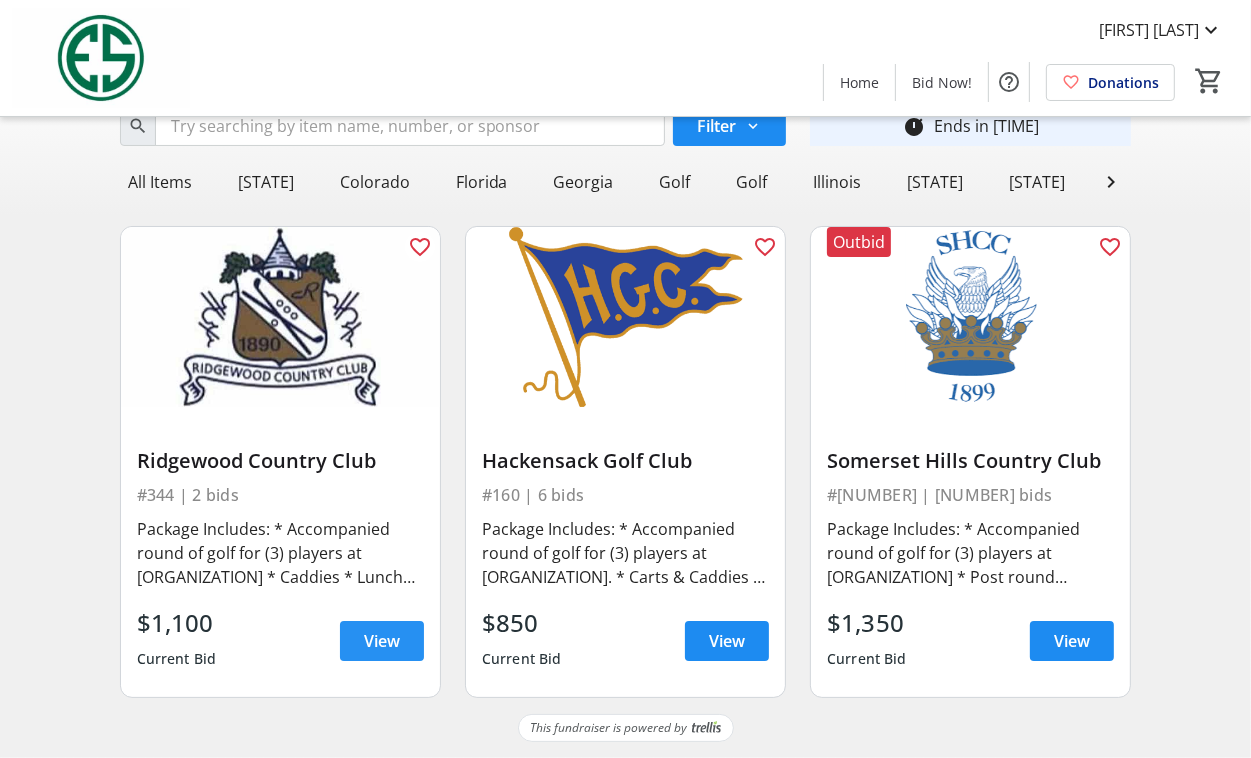 click on "View" at bounding box center [382, 641] 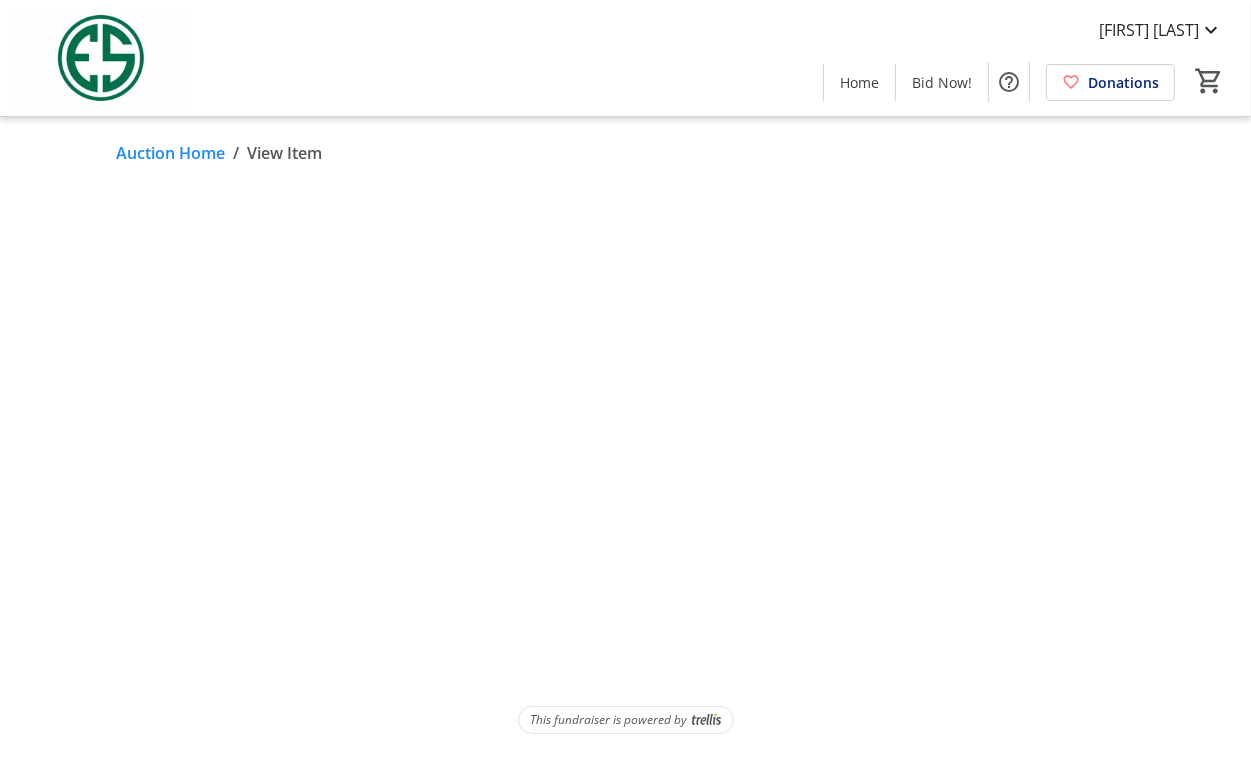 scroll, scrollTop: 0, scrollLeft: 0, axis: both 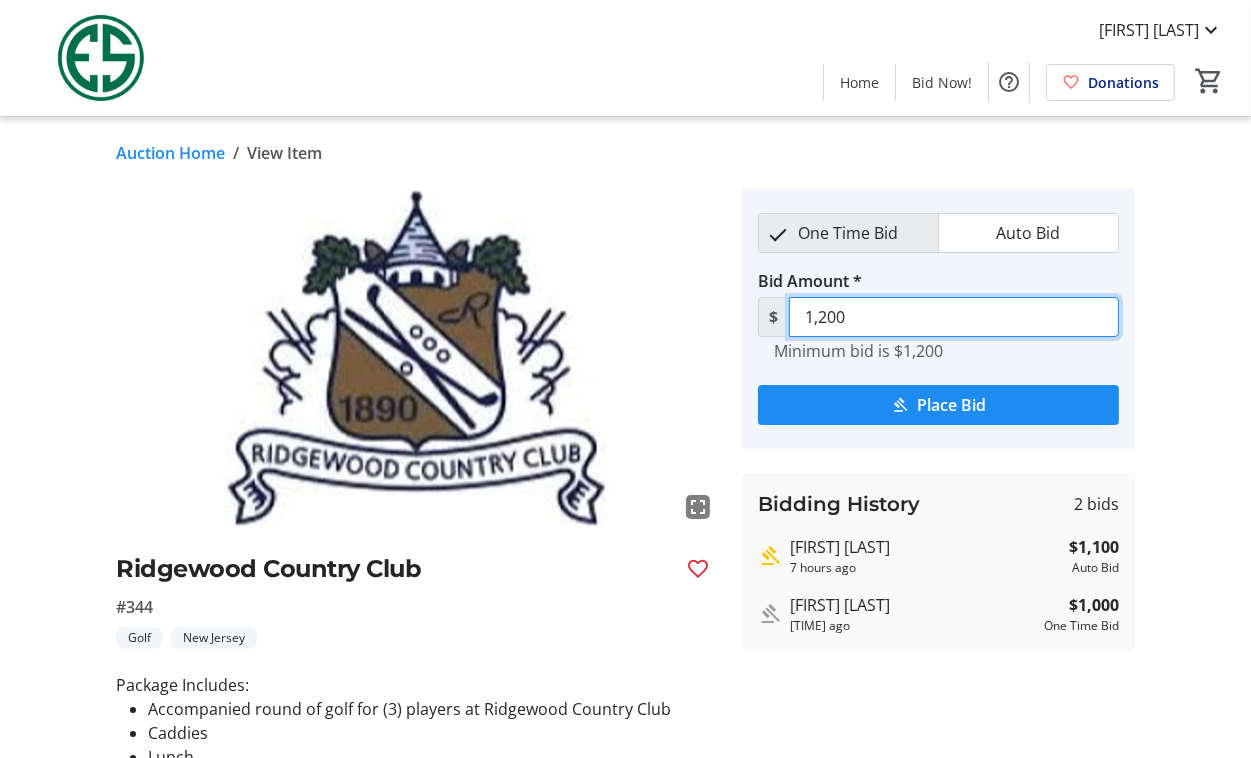 click on "1,200" at bounding box center [954, 317] 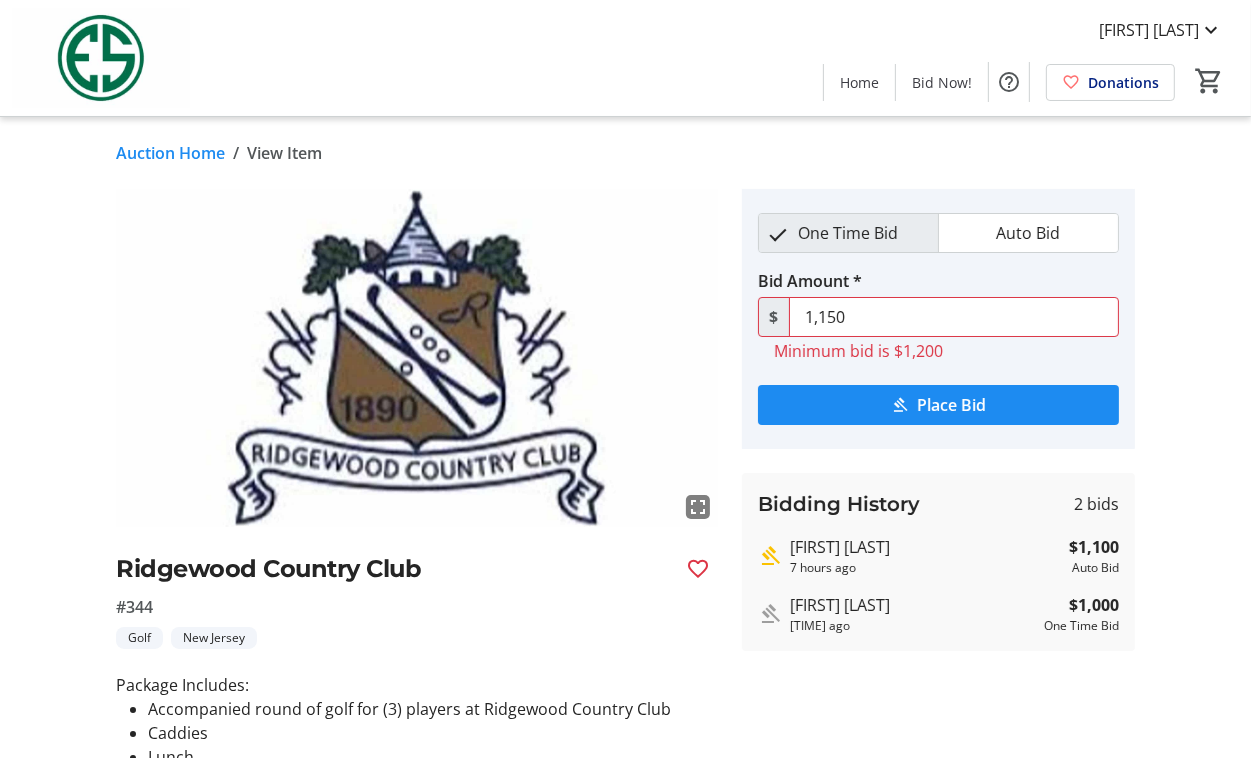 drag, startPoint x: 1020, startPoint y: 409, endPoint x: 973, endPoint y: 342, distance: 81.84131 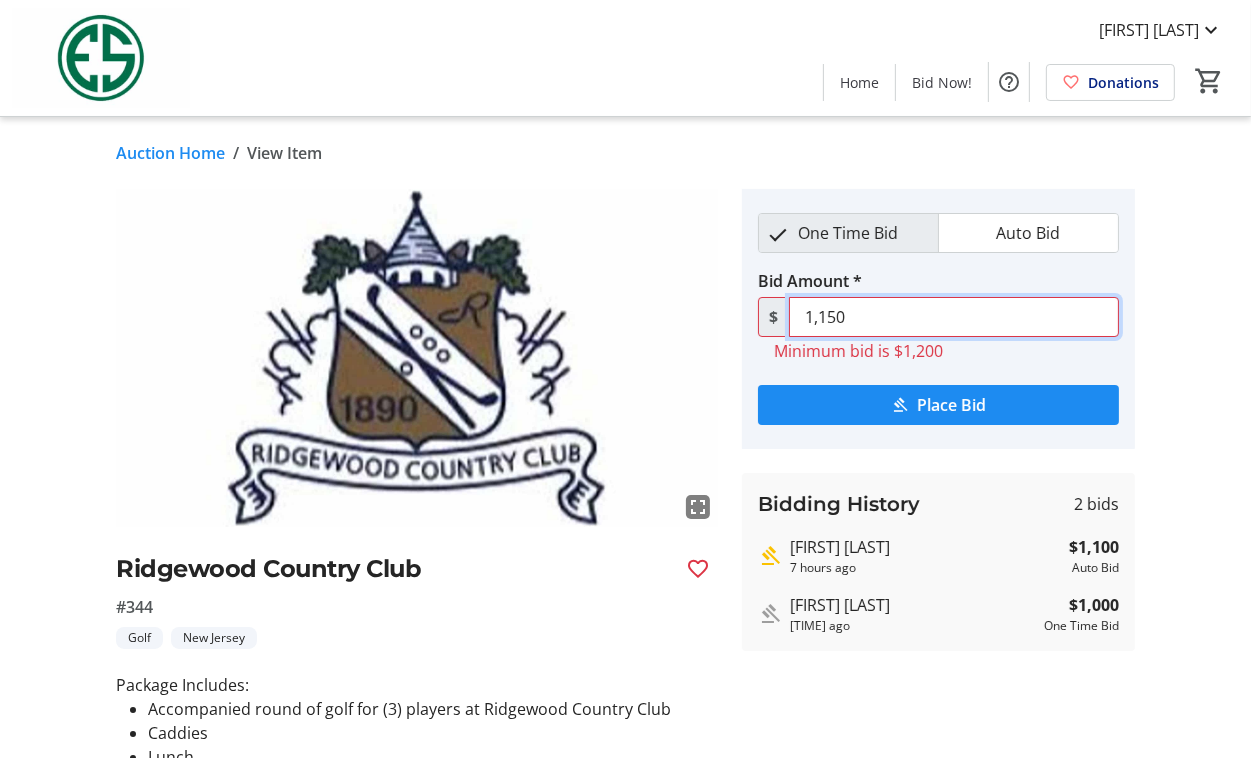 click on "1,150" at bounding box center (954, 317) 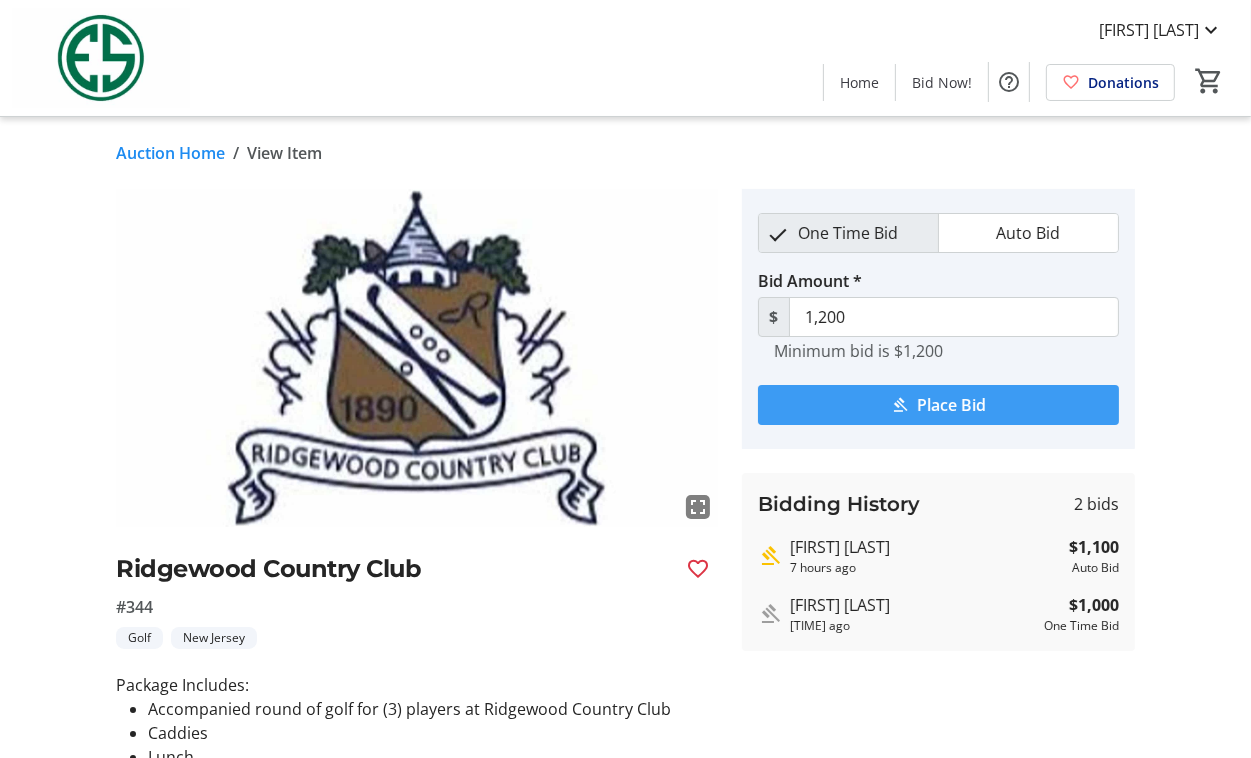 click on "Place Bid" 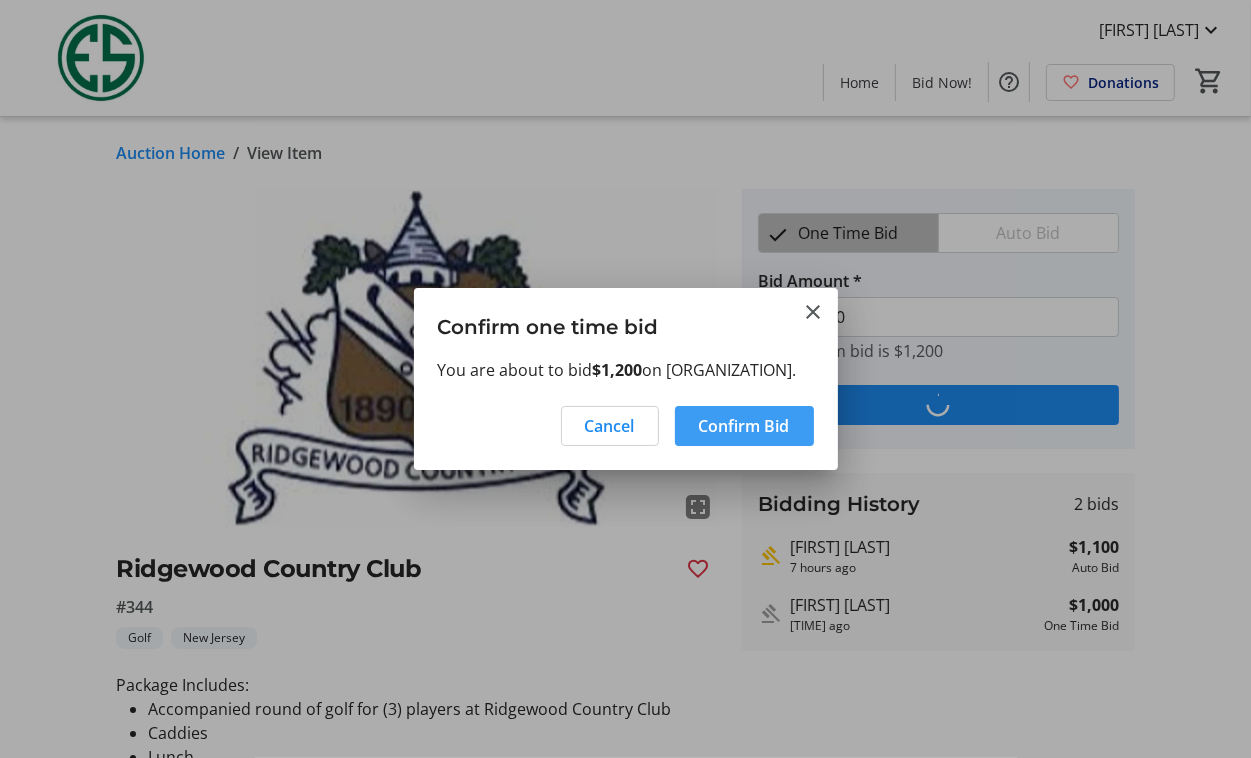 click on "Confirm Bid" at bounding box center [744, 426] 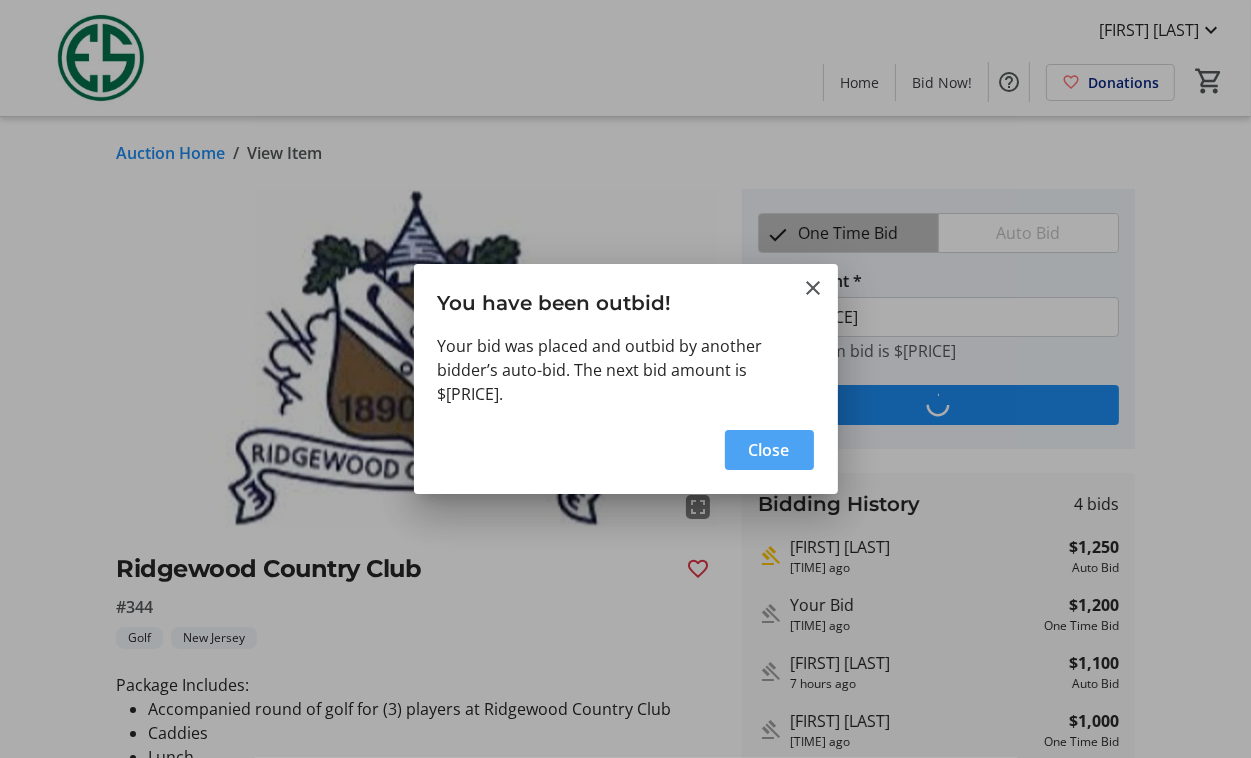 click on "Close" at bounding box center [769, 450] 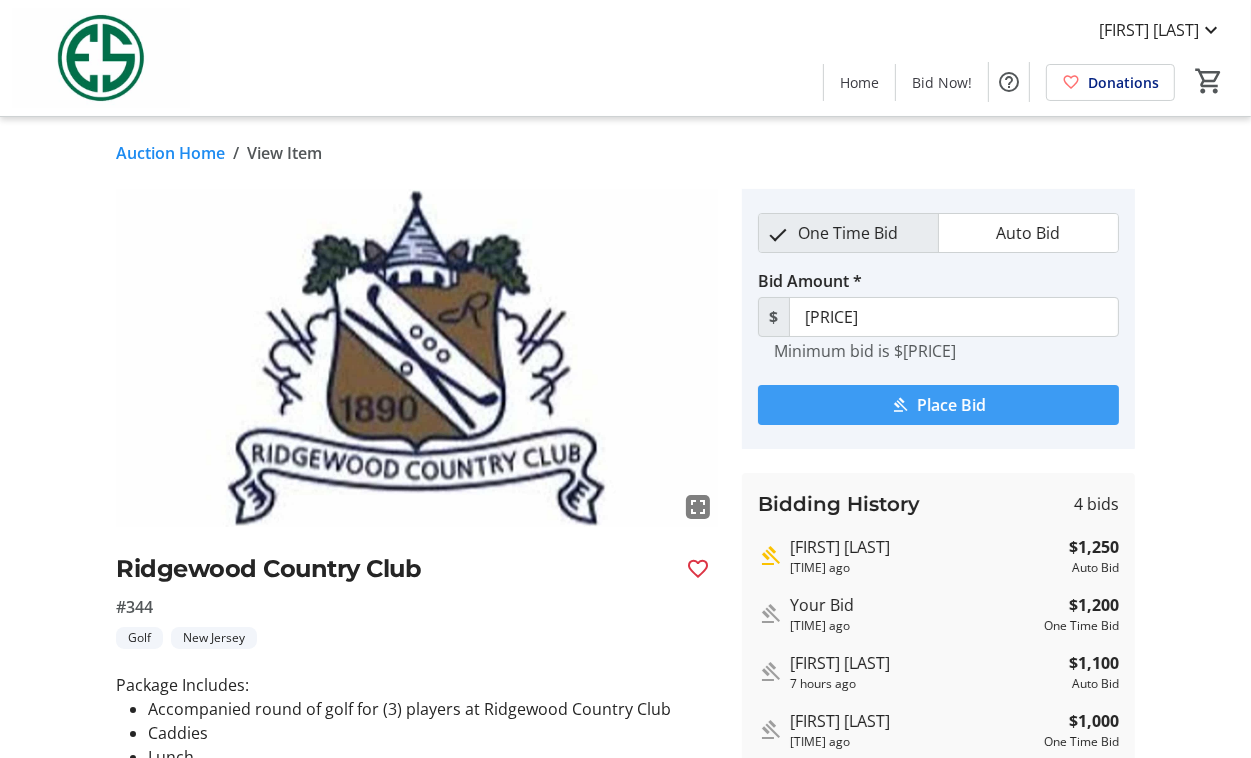 click 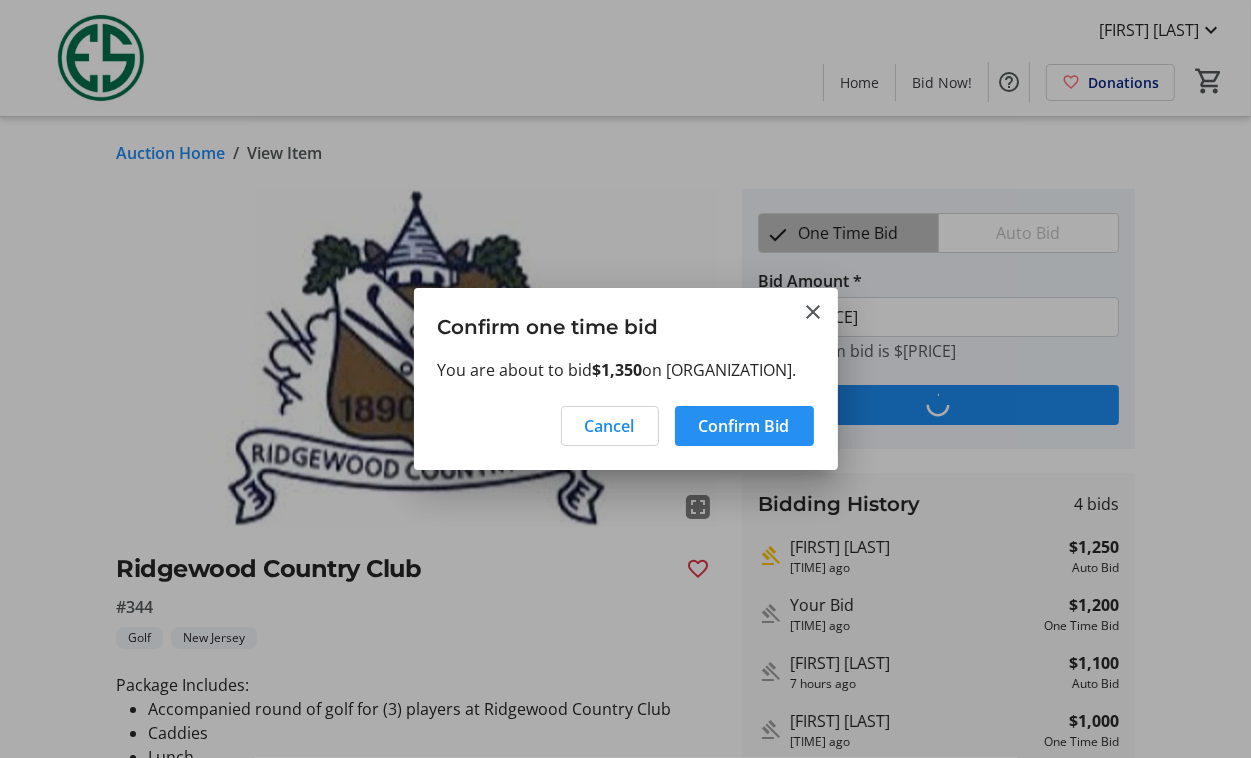 click on "Confirm Bid" at bounding box center [744, 426] 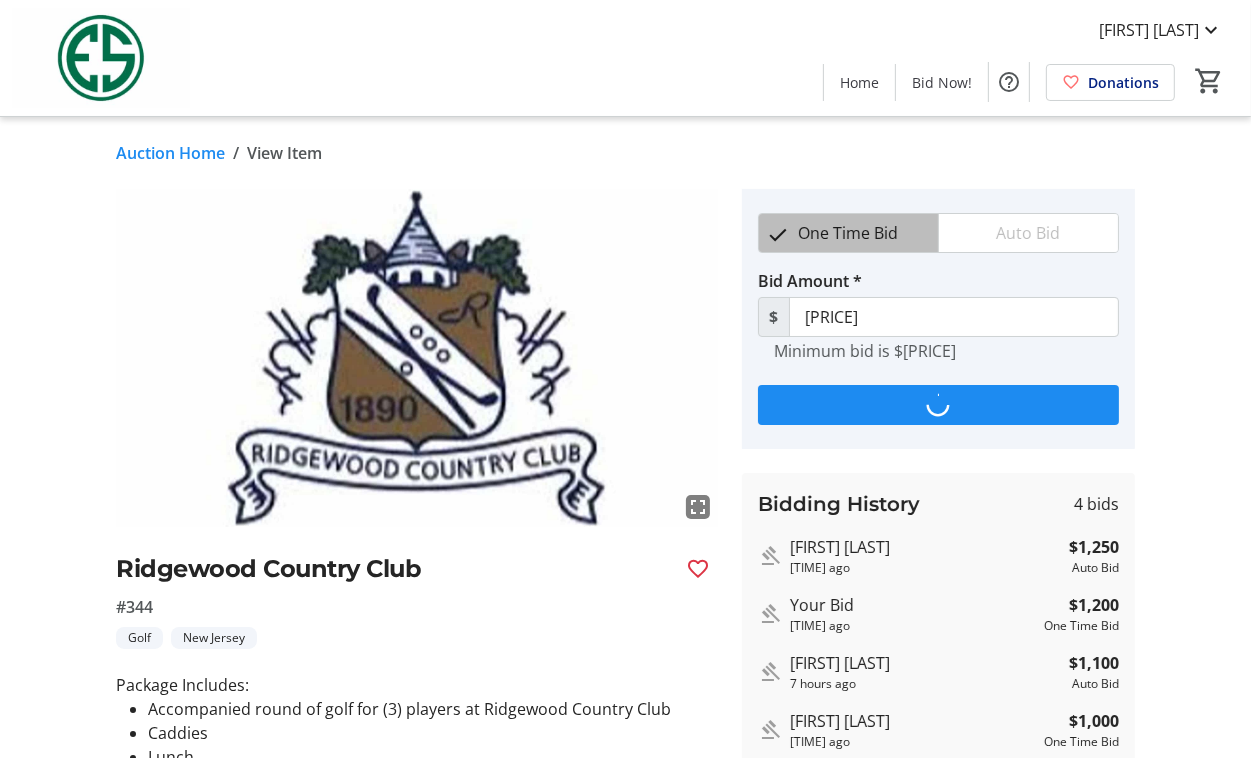 type on "1,450" 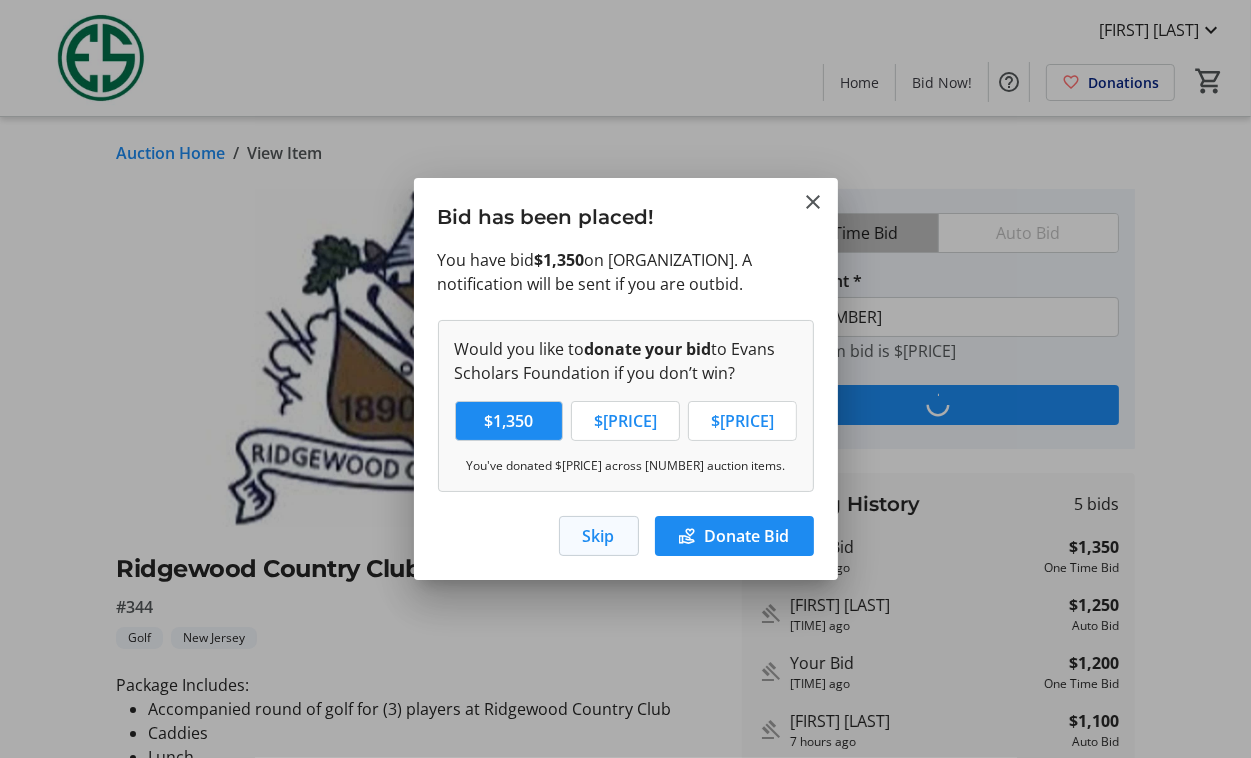 click on "Skip" at bounding box center [599, 536] 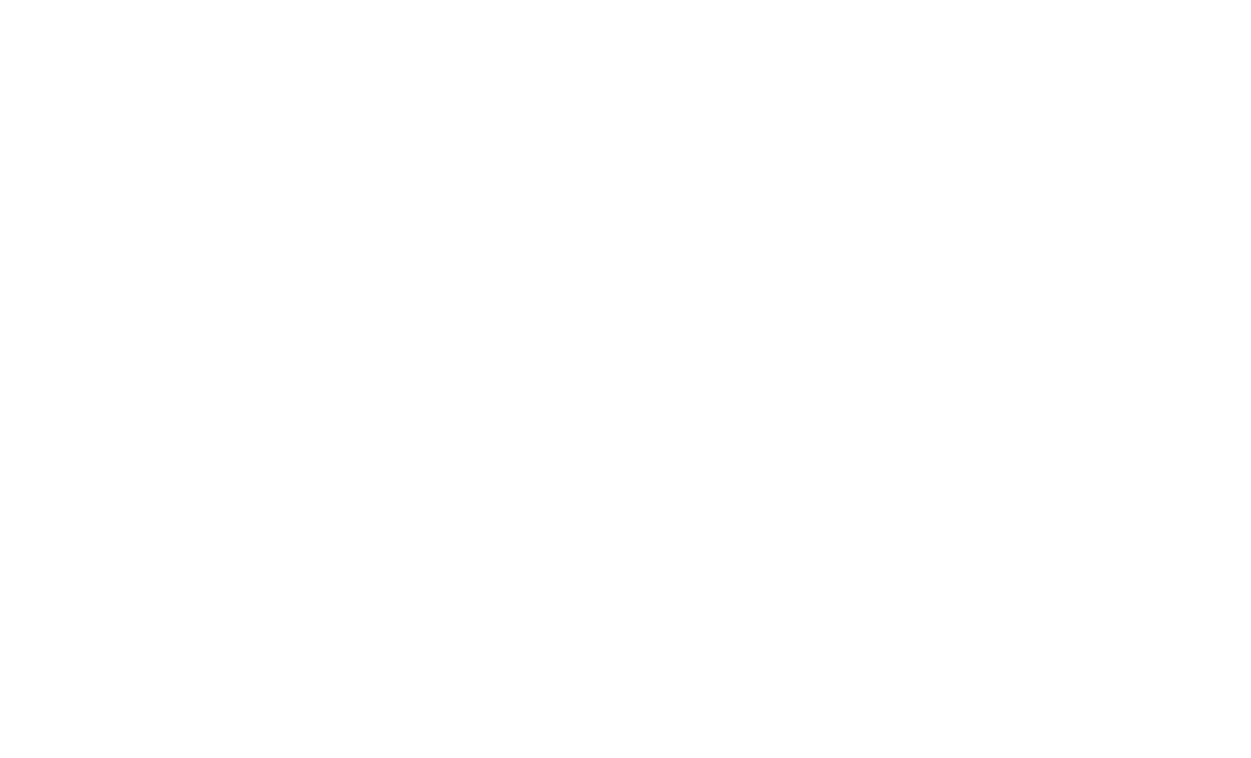 scroll, scrollTop: 0, scrollLeft: 0, axis: both 